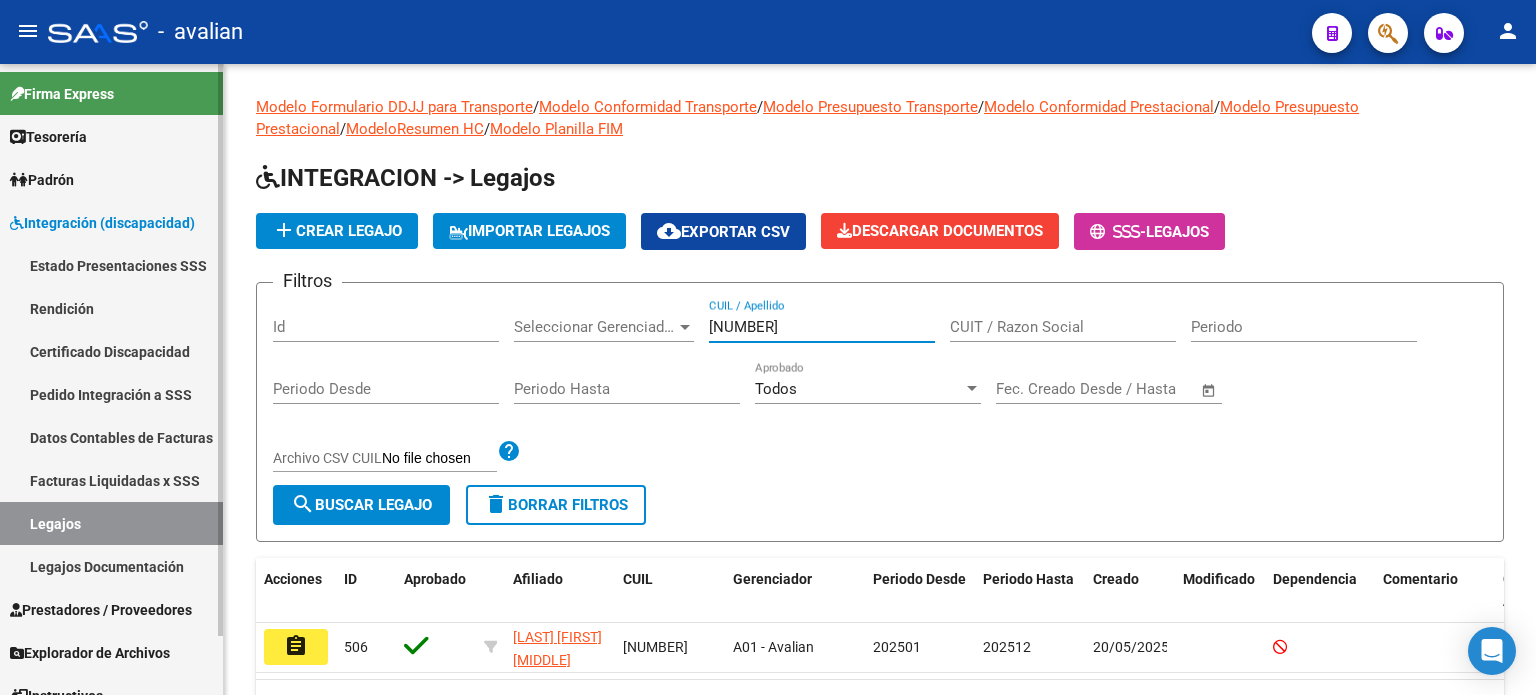 scroll, scrollTop: 0, scrollLeft: 0, axis: both 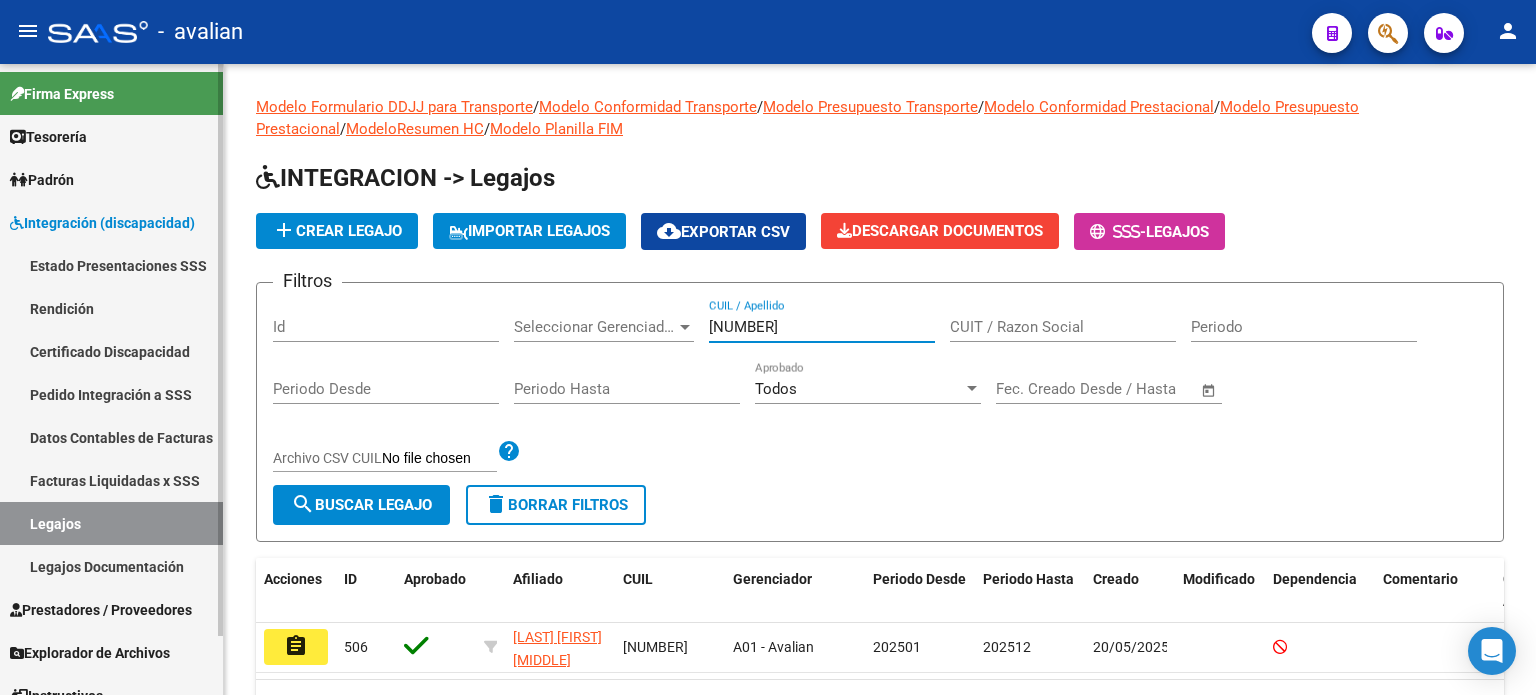 click on "Certificado Discapacidad" at bounding box center (111, 351) 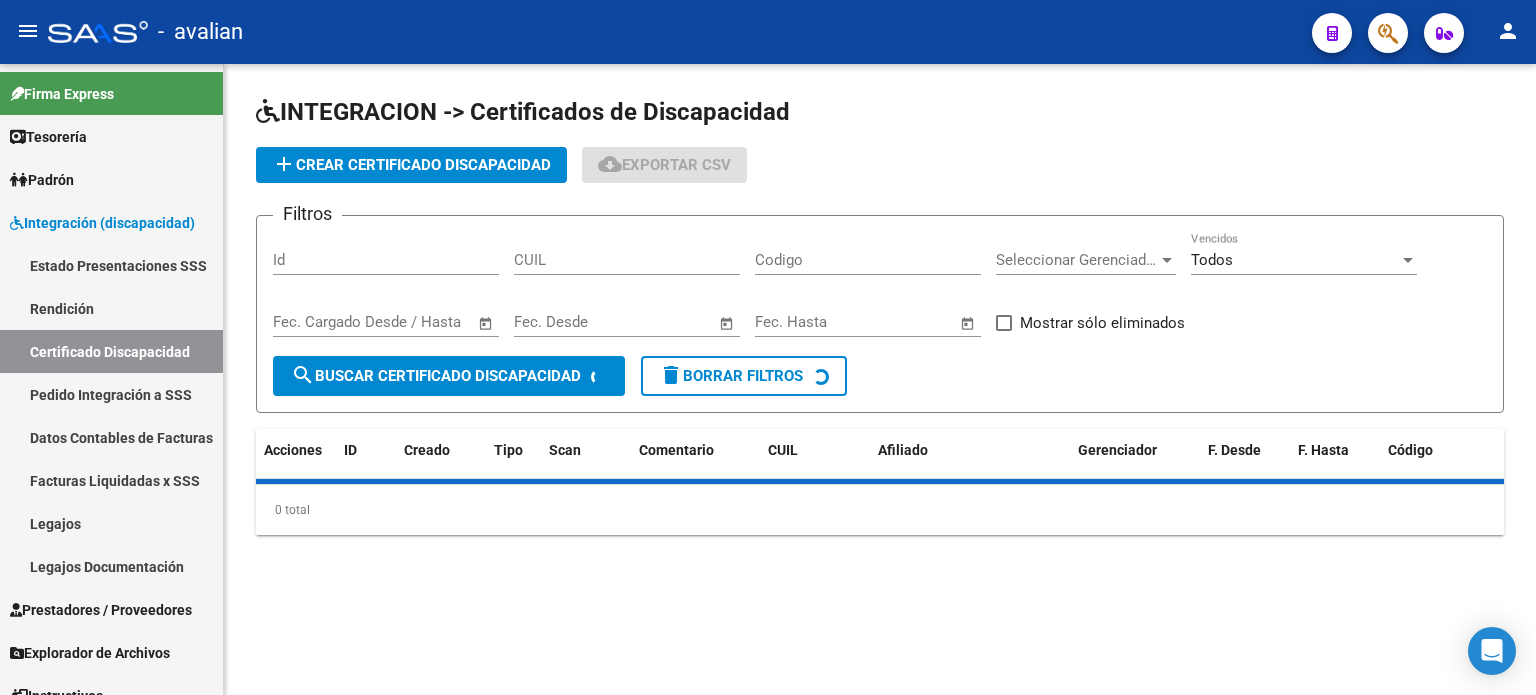 click on "CUIL" 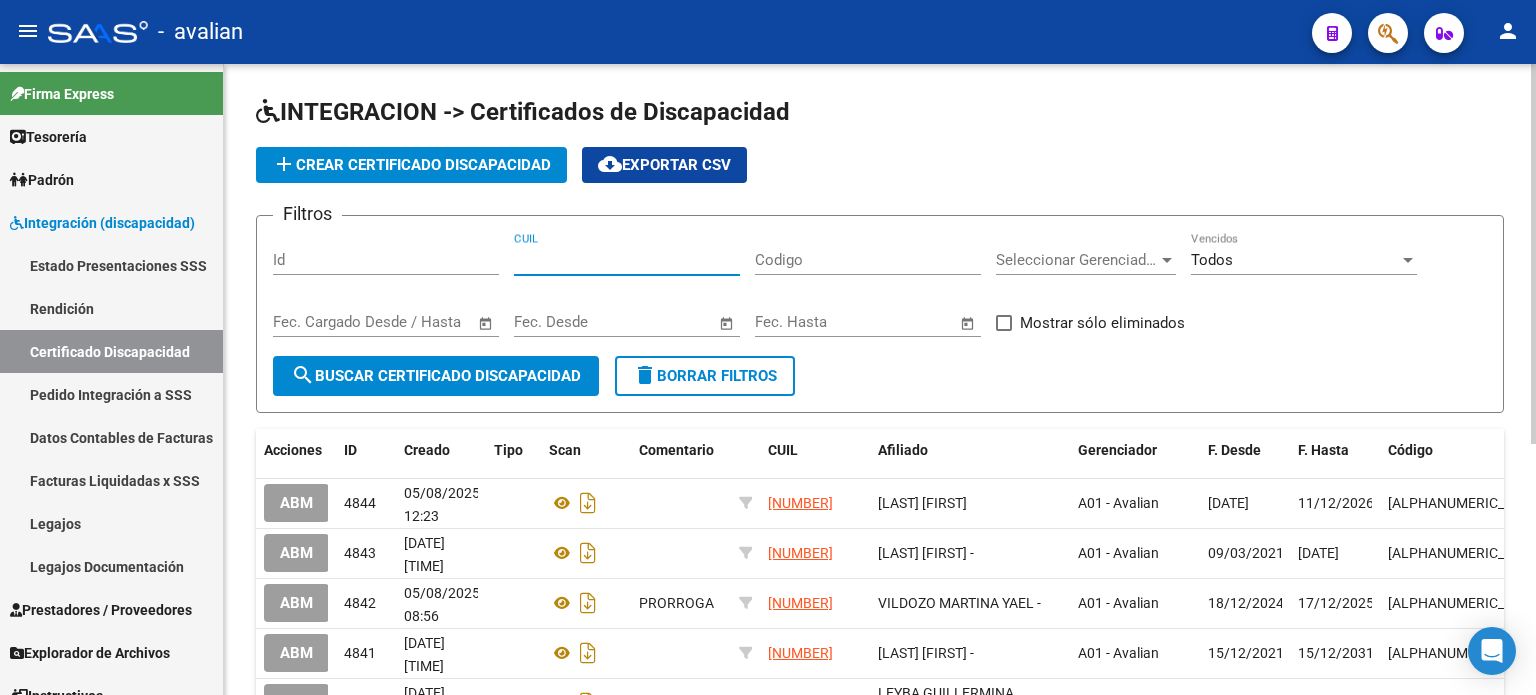 paste on "[NUMBER]" 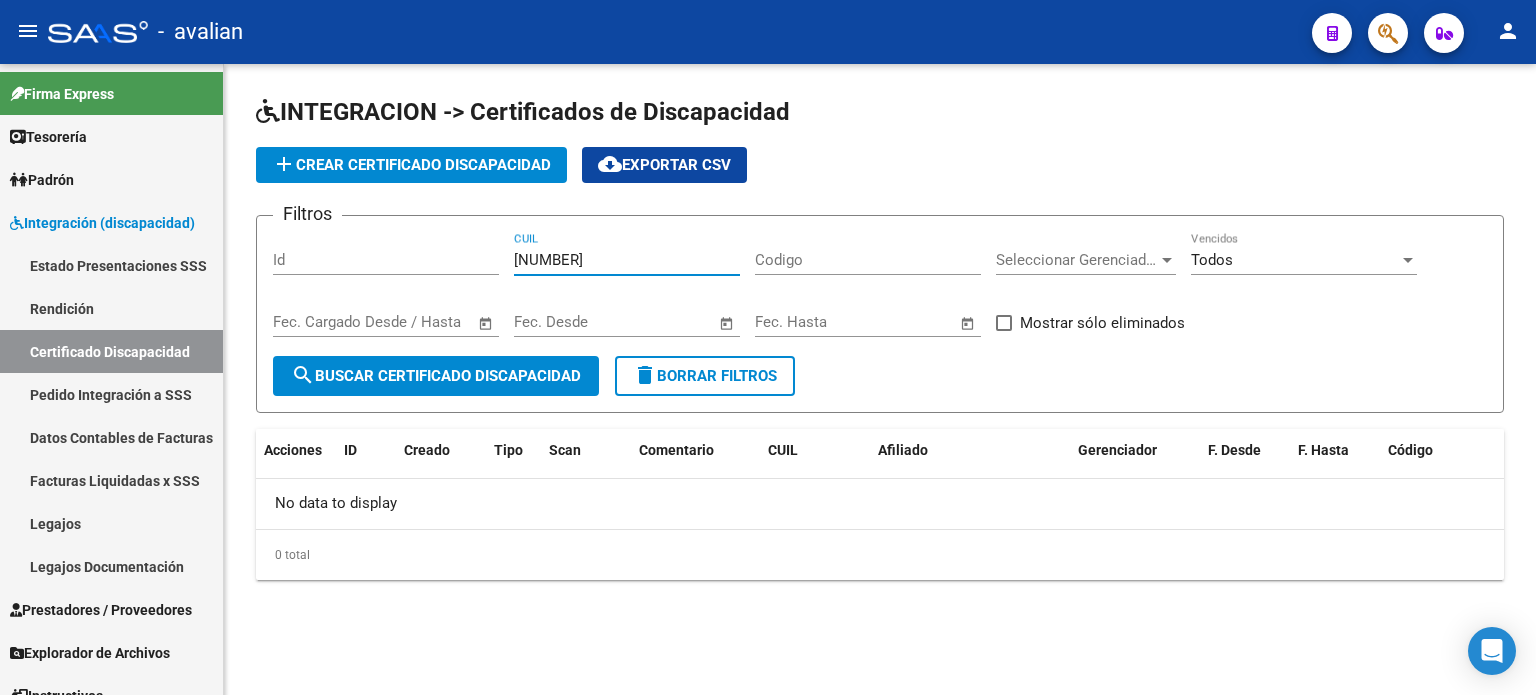 type on "[NUMBER]" 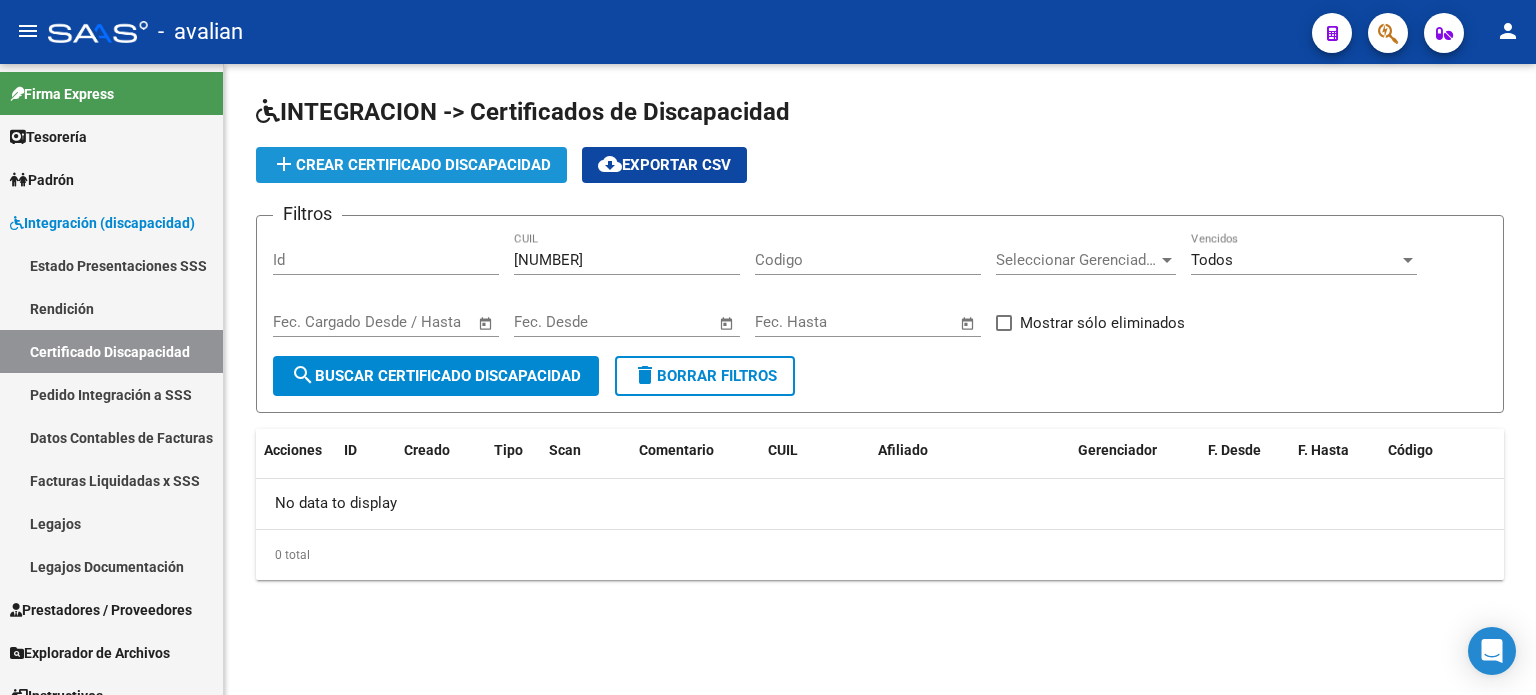 click on "add  Crear Certificado Discapacidad" 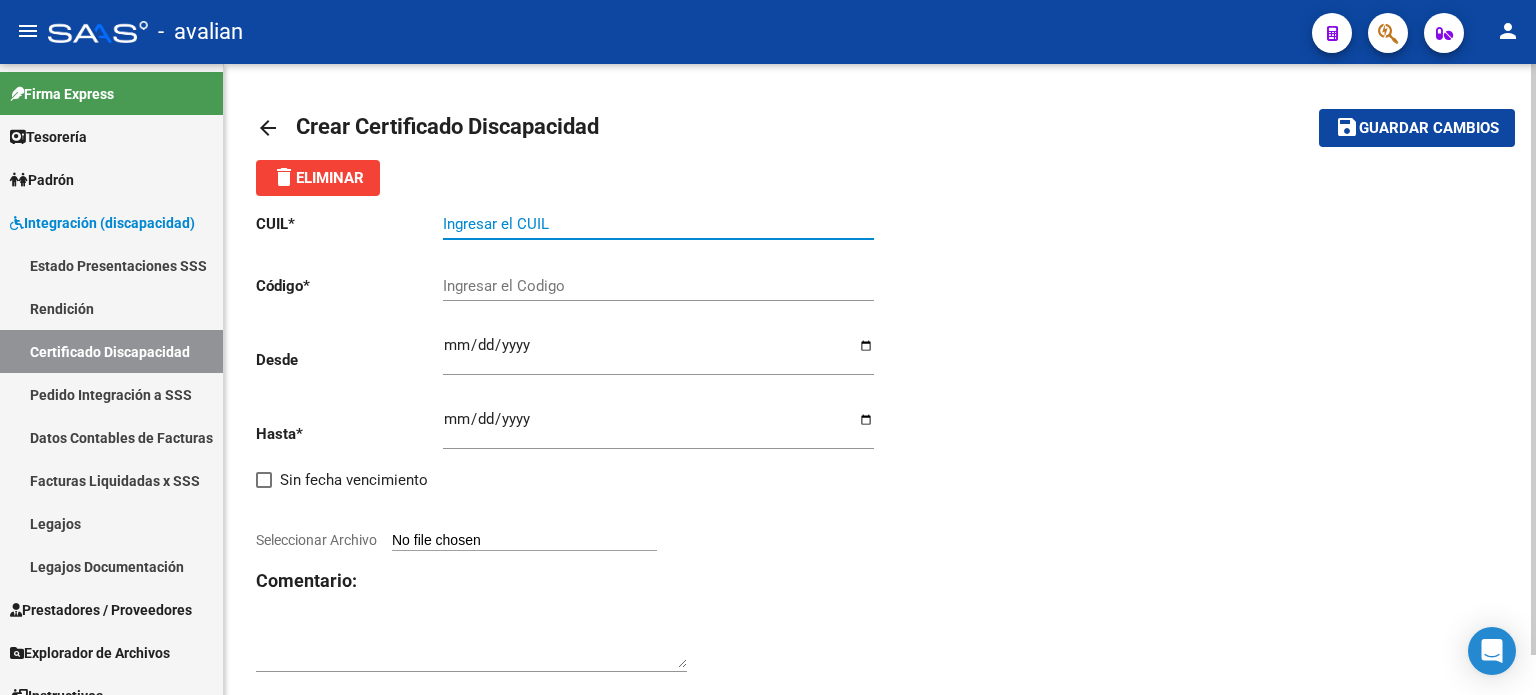click on "Ingresar el CUIL" at bounding box center [658, 224] 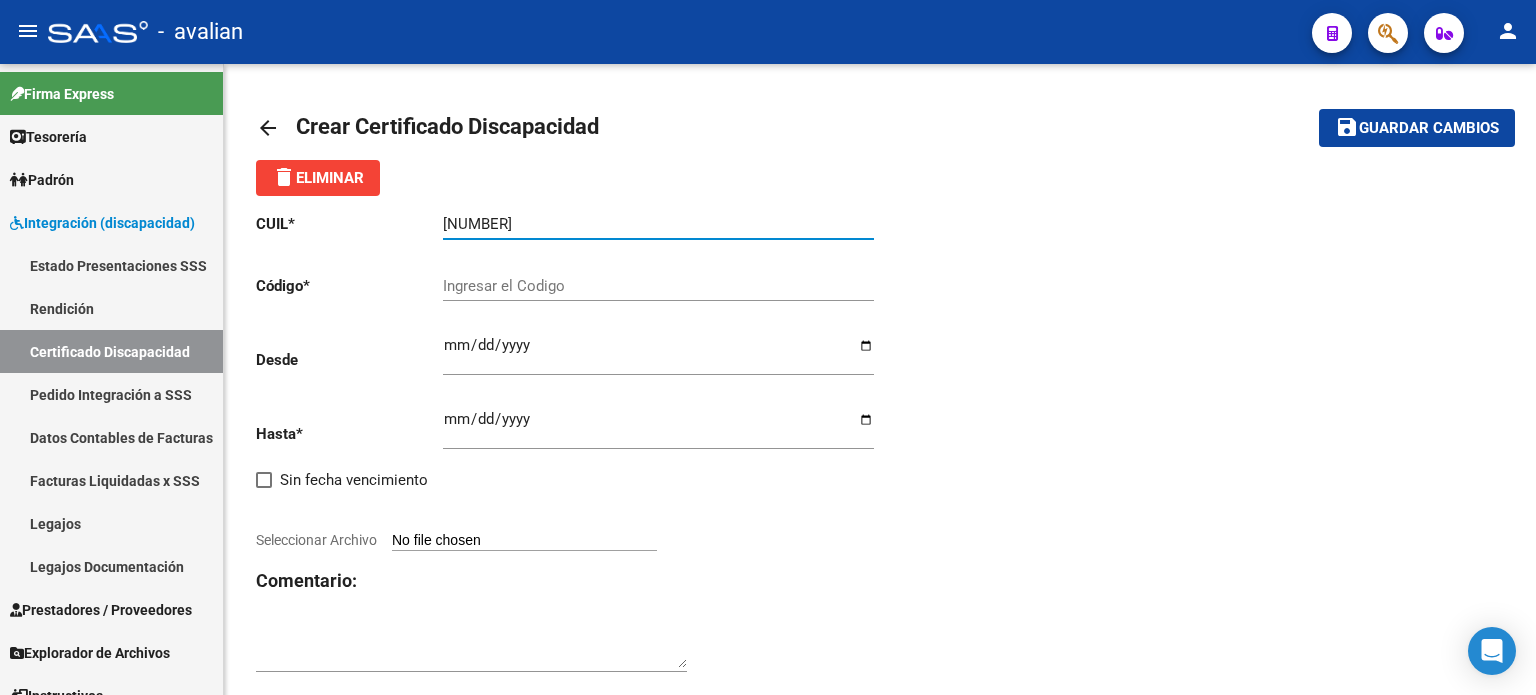 type on "[NUMBER]" 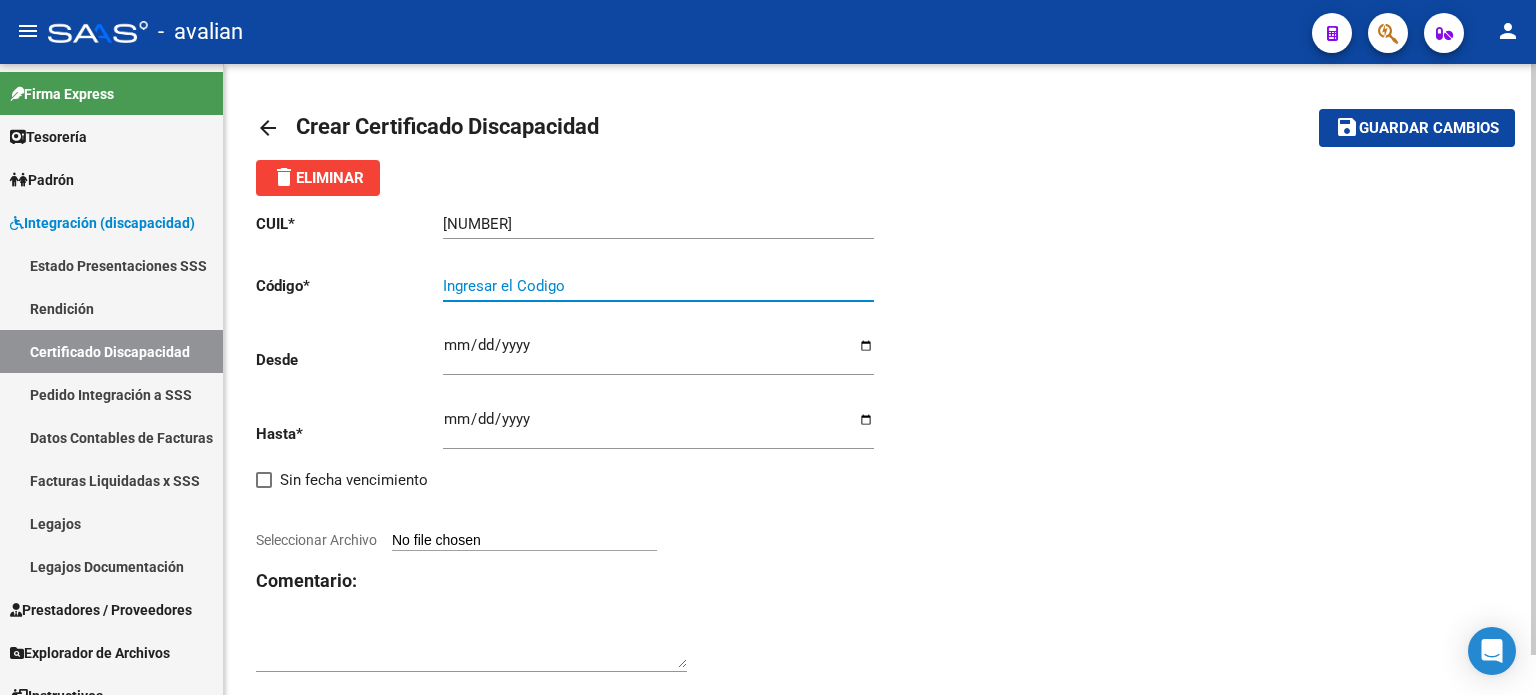 click on "Ingresar el Codigo" at bounding box center (658, 286) 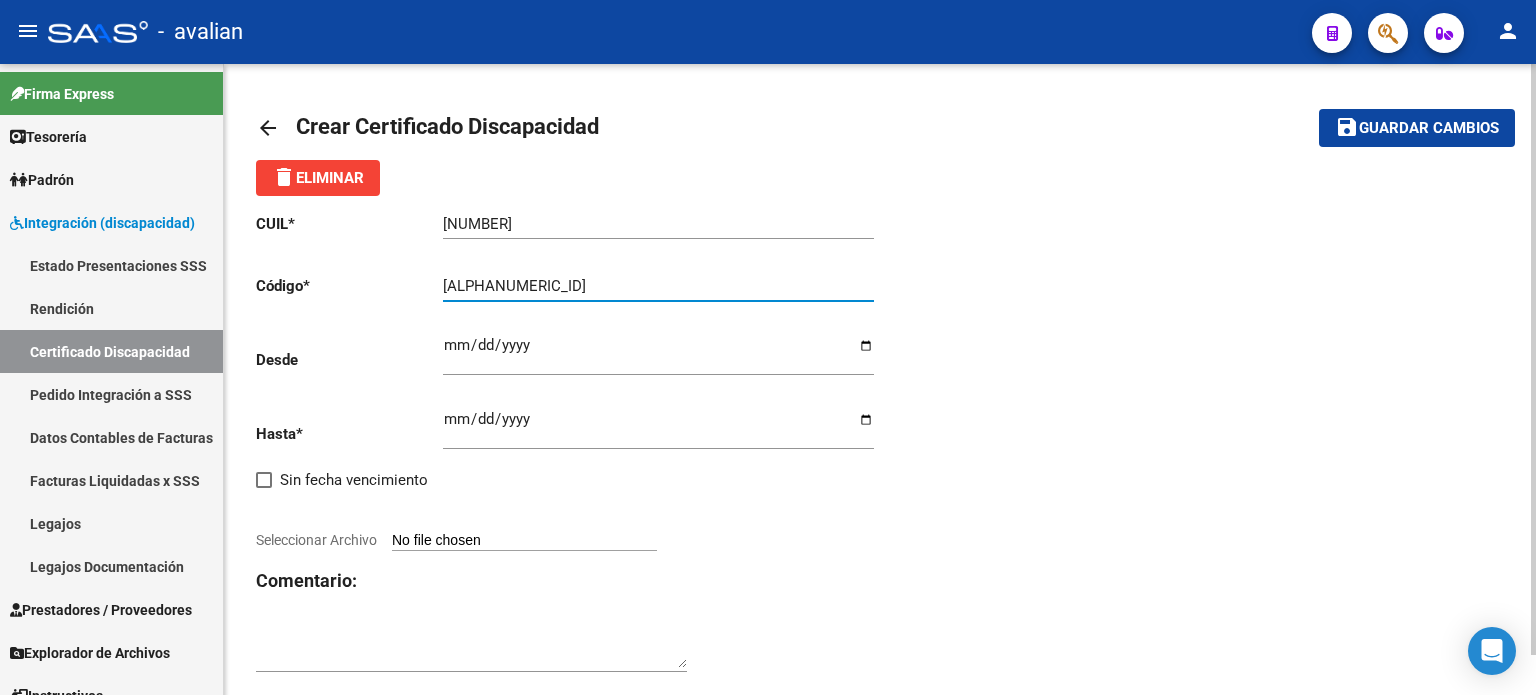 type on "[ALPHANUMERIC_ID]" 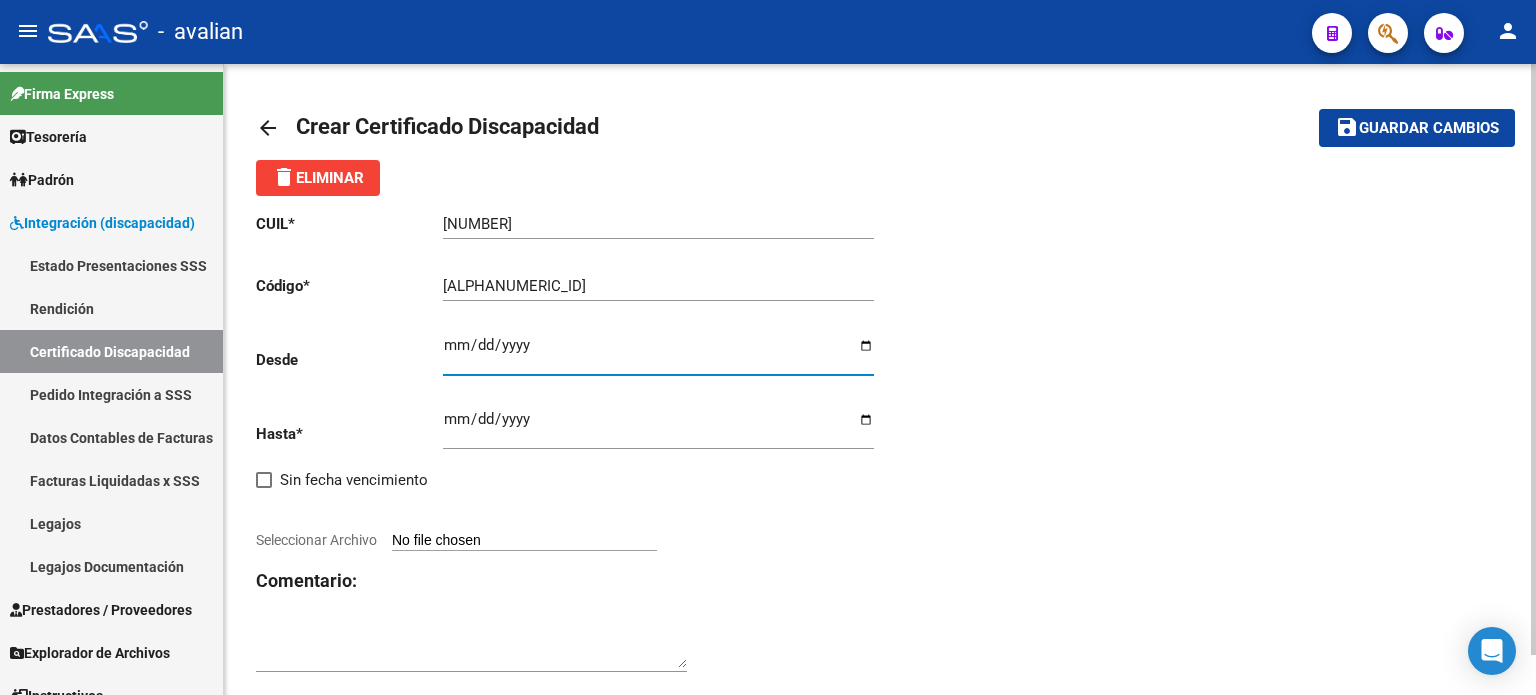 type on "[DATE]" 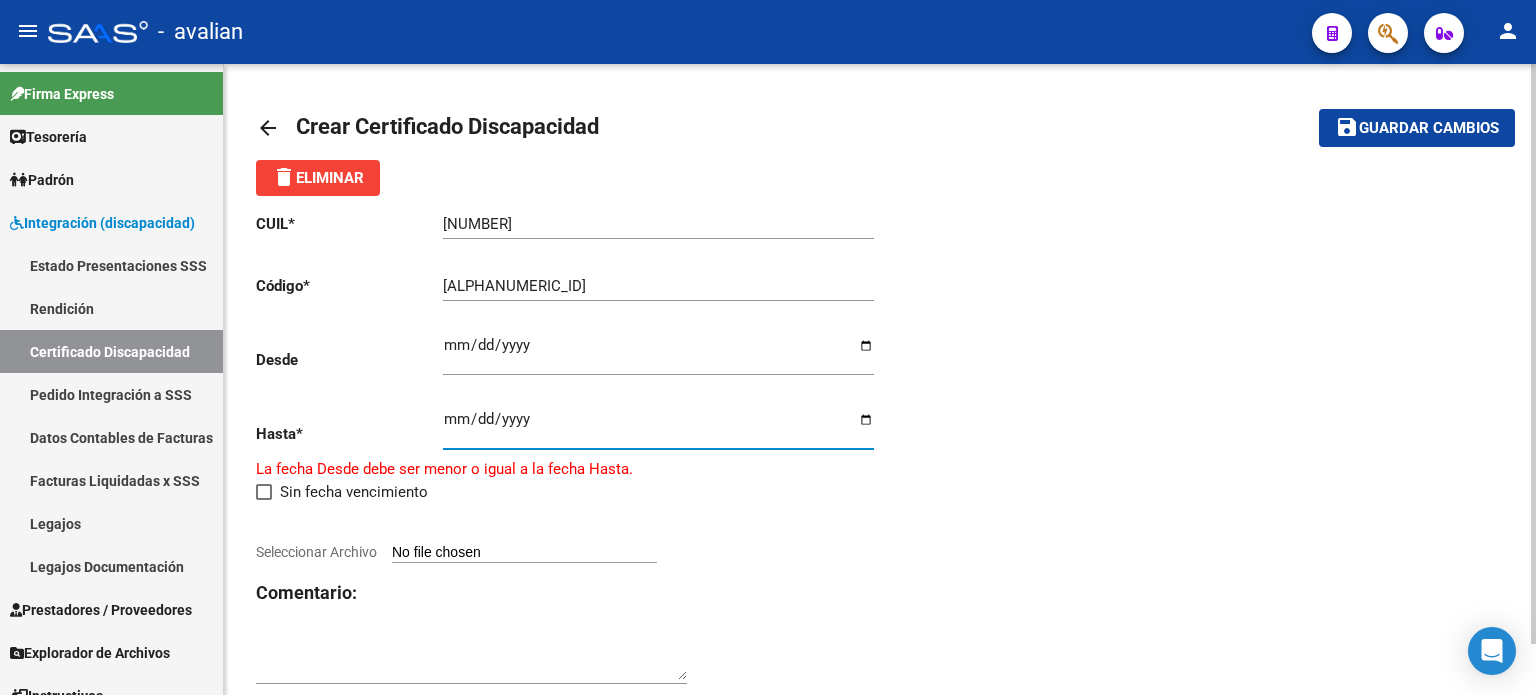 type on "[DATE]" 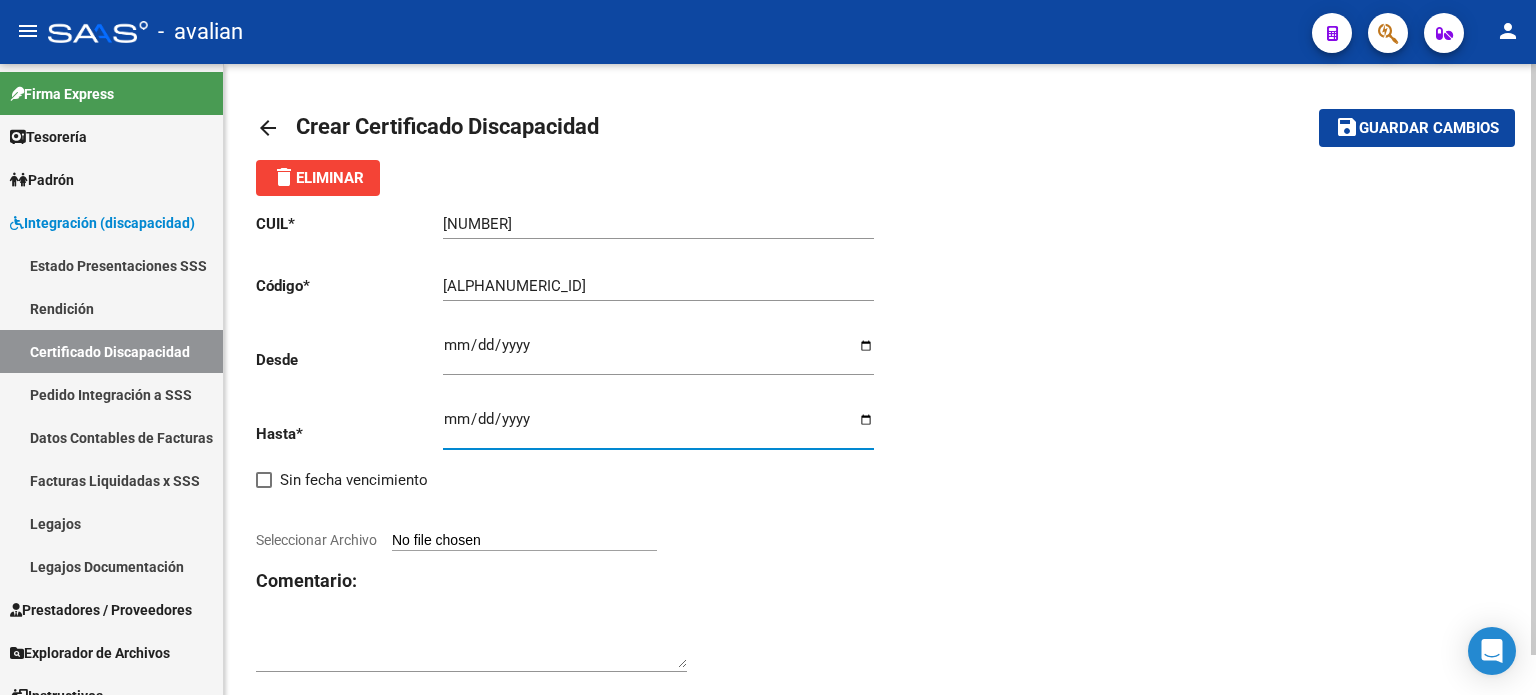 click on "Seleccionar Archivo" at bounding box center [524, 541] 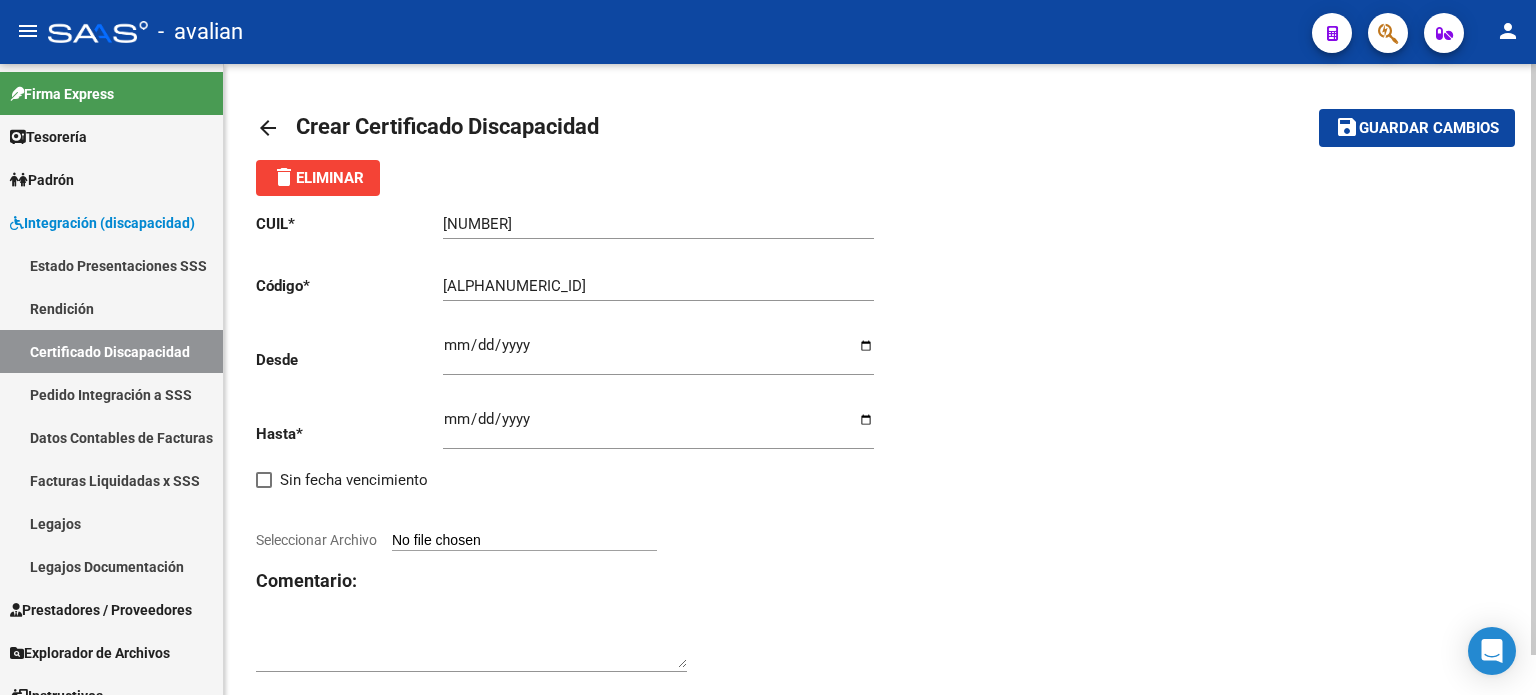 type on "C:\fakepath\CUD.jpg" 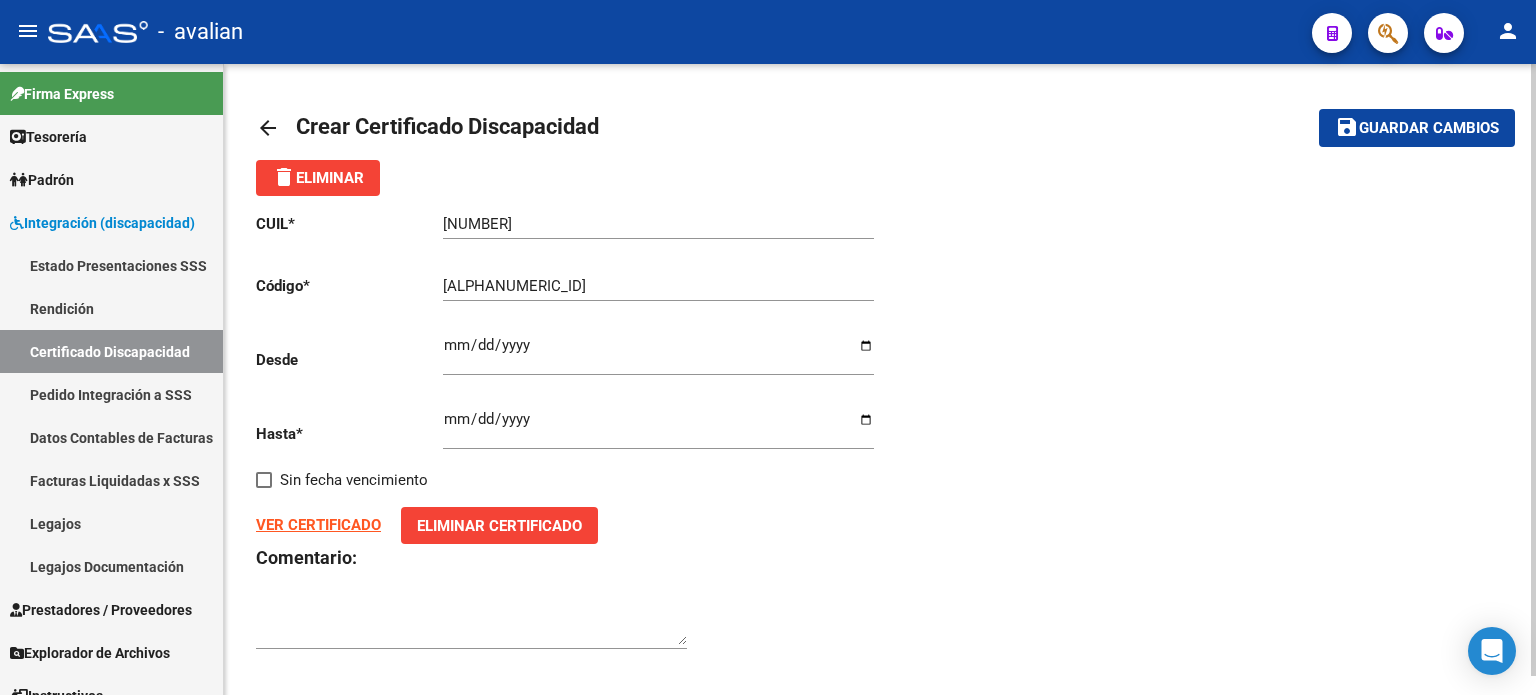 click on "Guardar cambios" 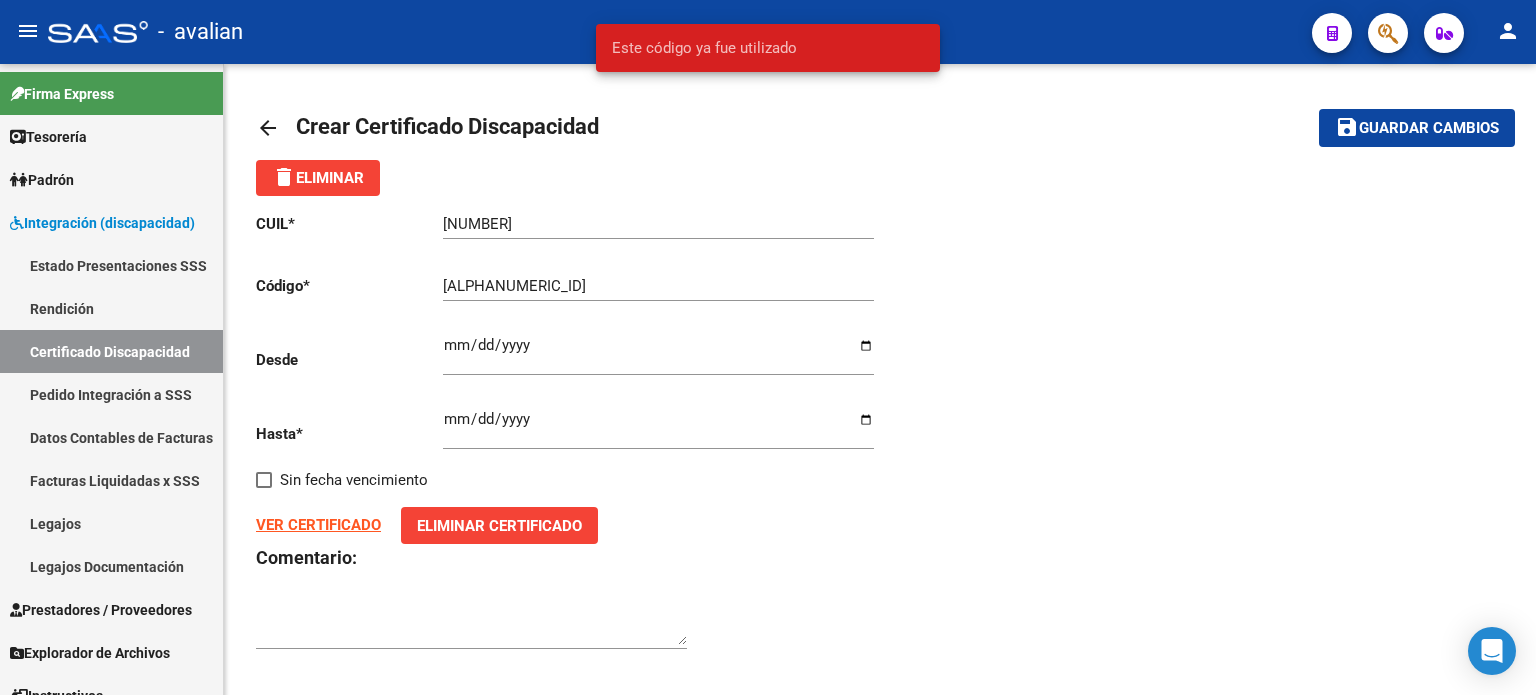 click on "[ALPHANUMERIC_ID]" at bounding box center (658, 286) 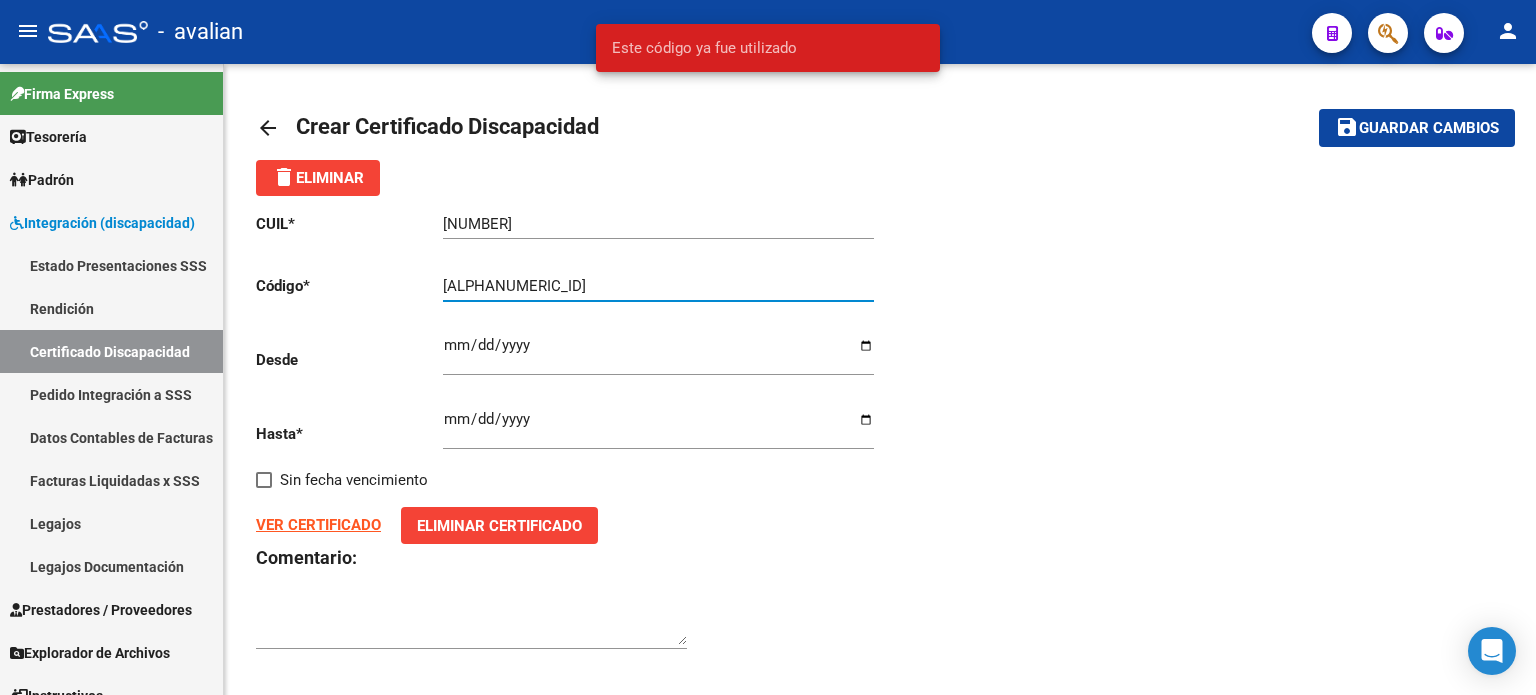 click on "[ALPHANUMERIC_ID]" at bounding box center [658, 286] 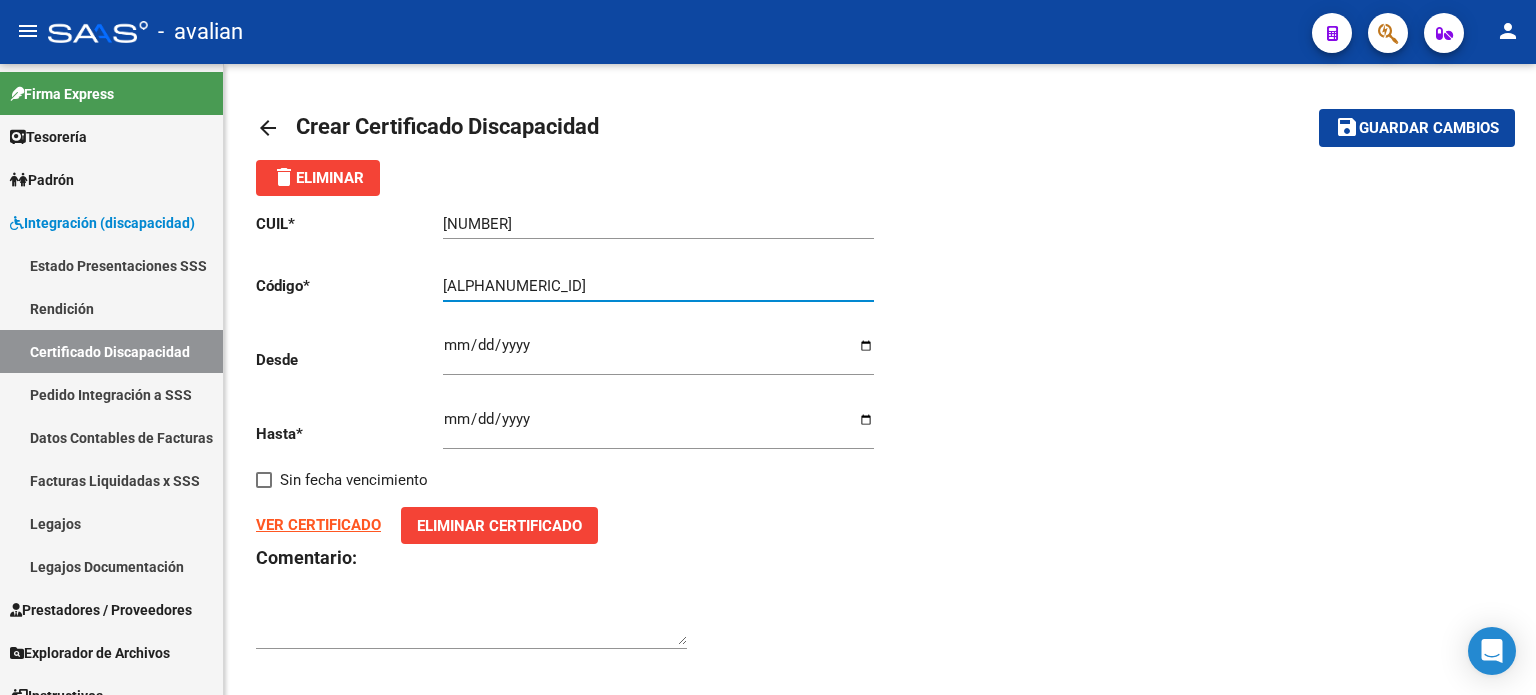 click on "[ALPHANUMERIC_ID]" at bounding box center (658, 286) 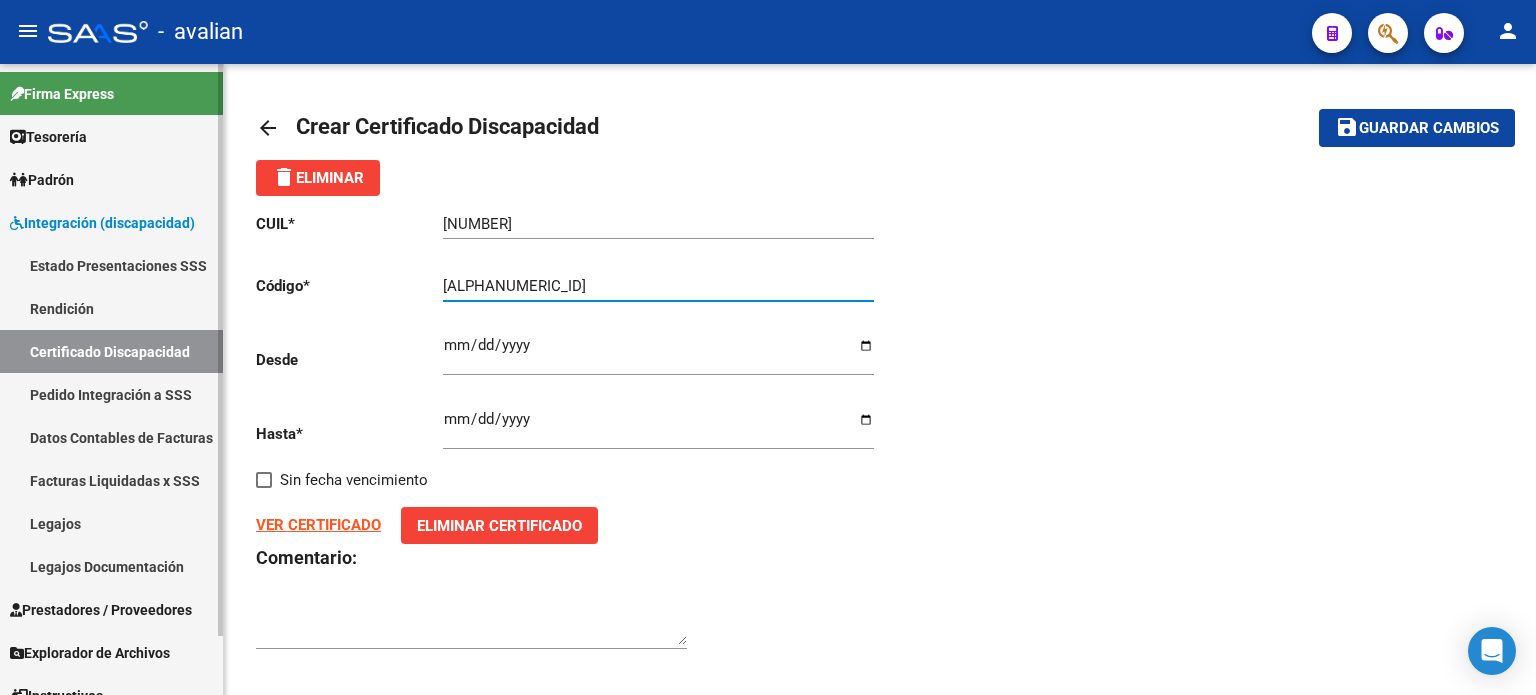 click on "Certificado Discapacidad" at bounding box center (111, 351) 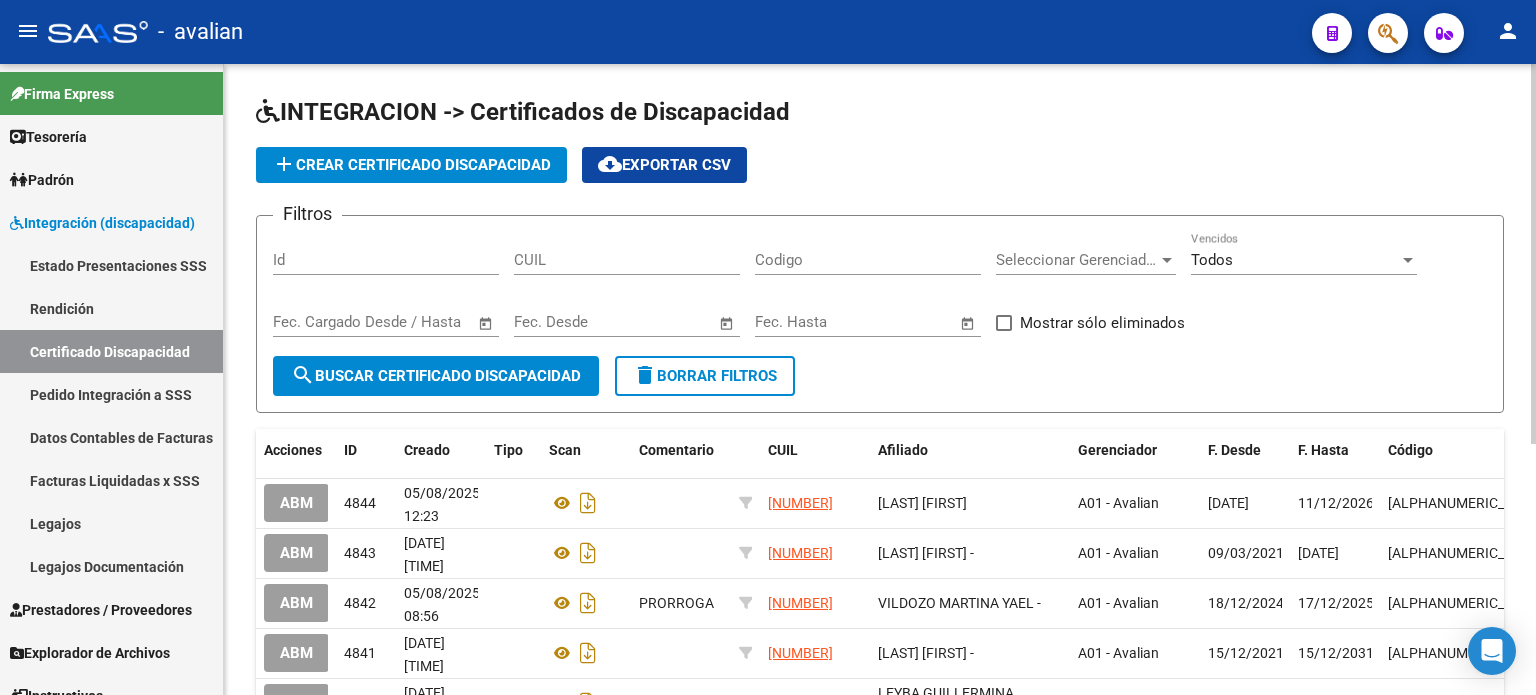 click on "Codigo" 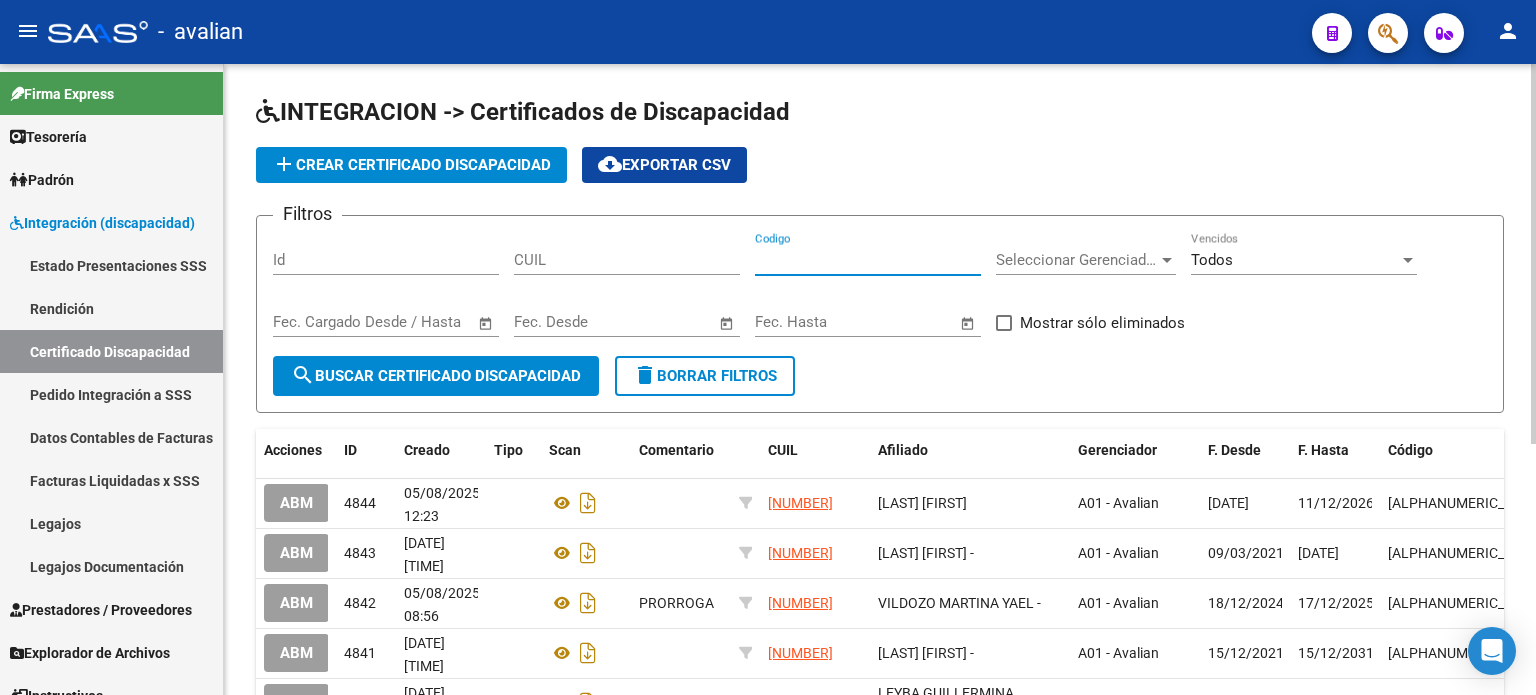 paste on "[ALPHANUMERIC_ID]" 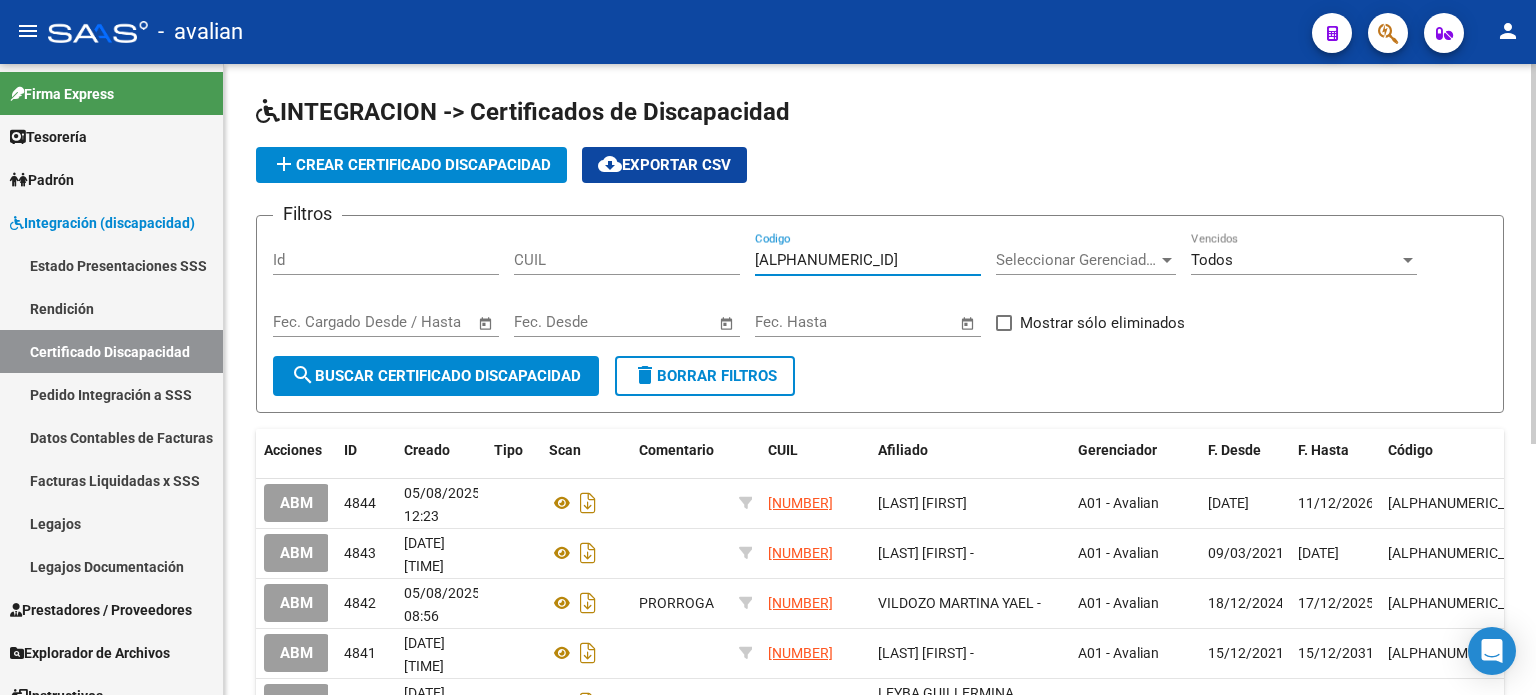 scroll, scrollTop: 0, scrollLeft: 98, axis: horizontal 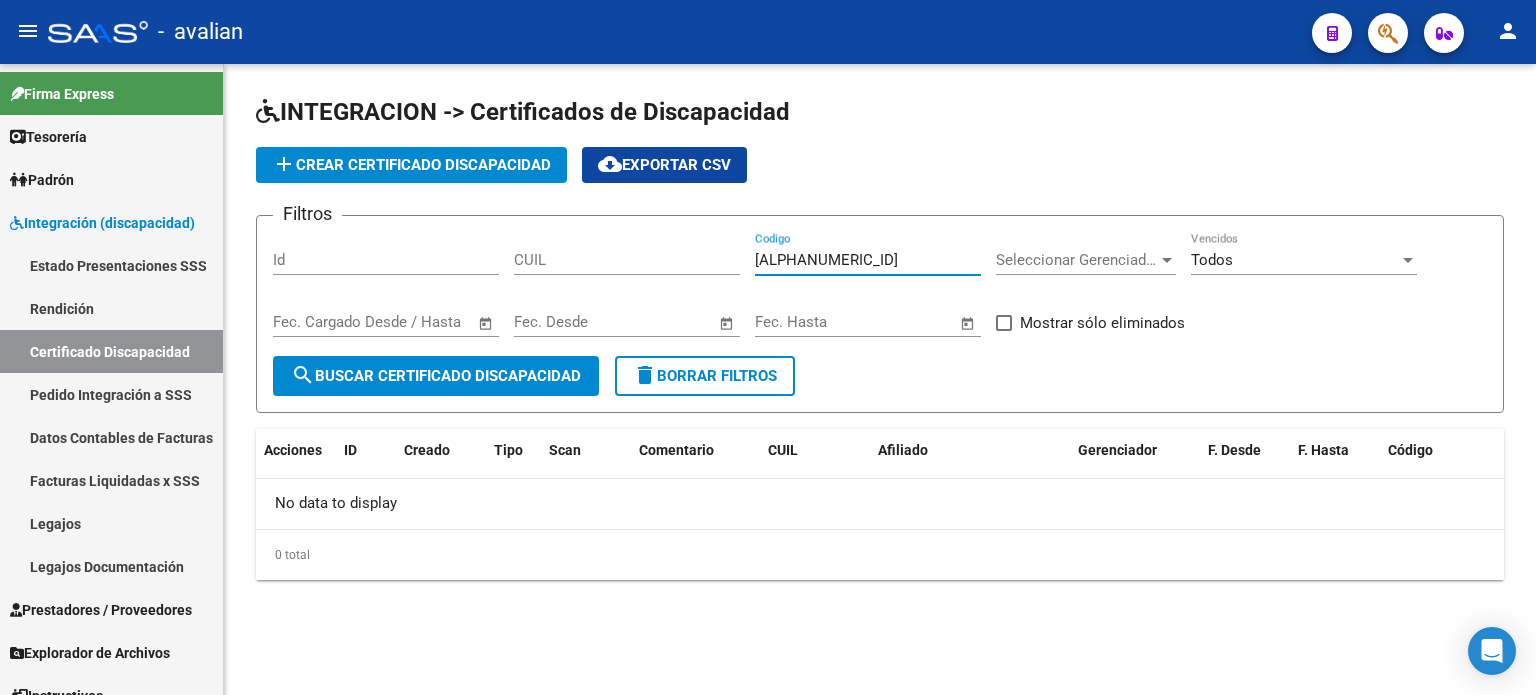 type on "[ALPHANUMERIC_ID]" 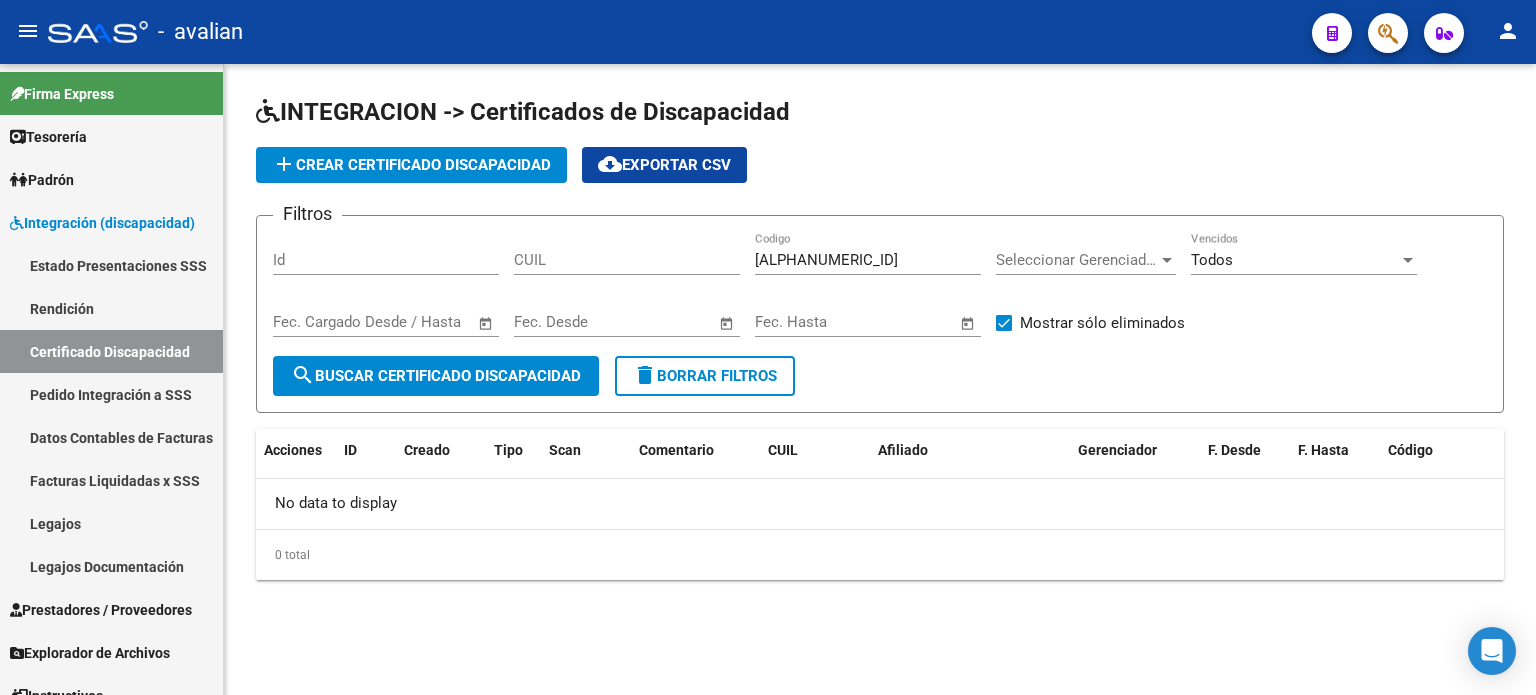 click on "search  Buscar Certificado Discapacidad" 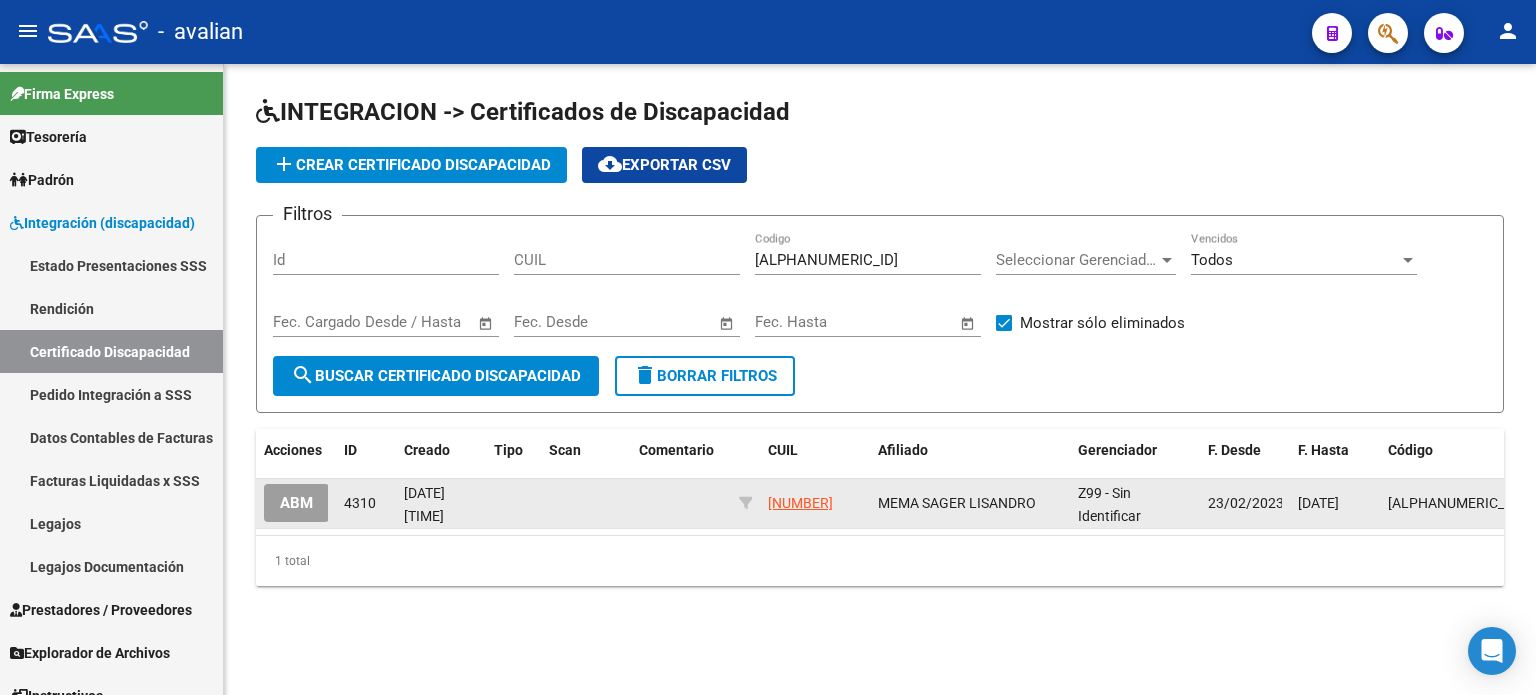 click on "ABM" 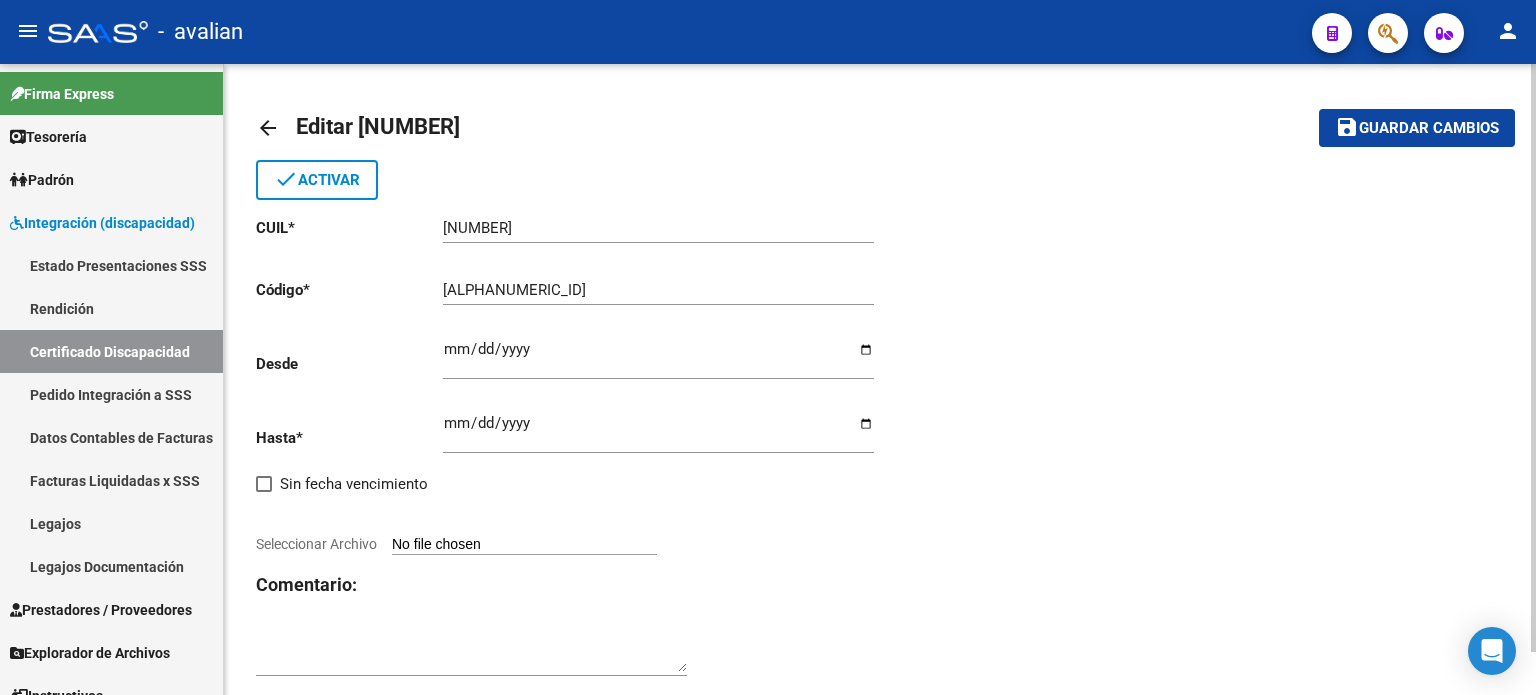 click on "done  Activar" 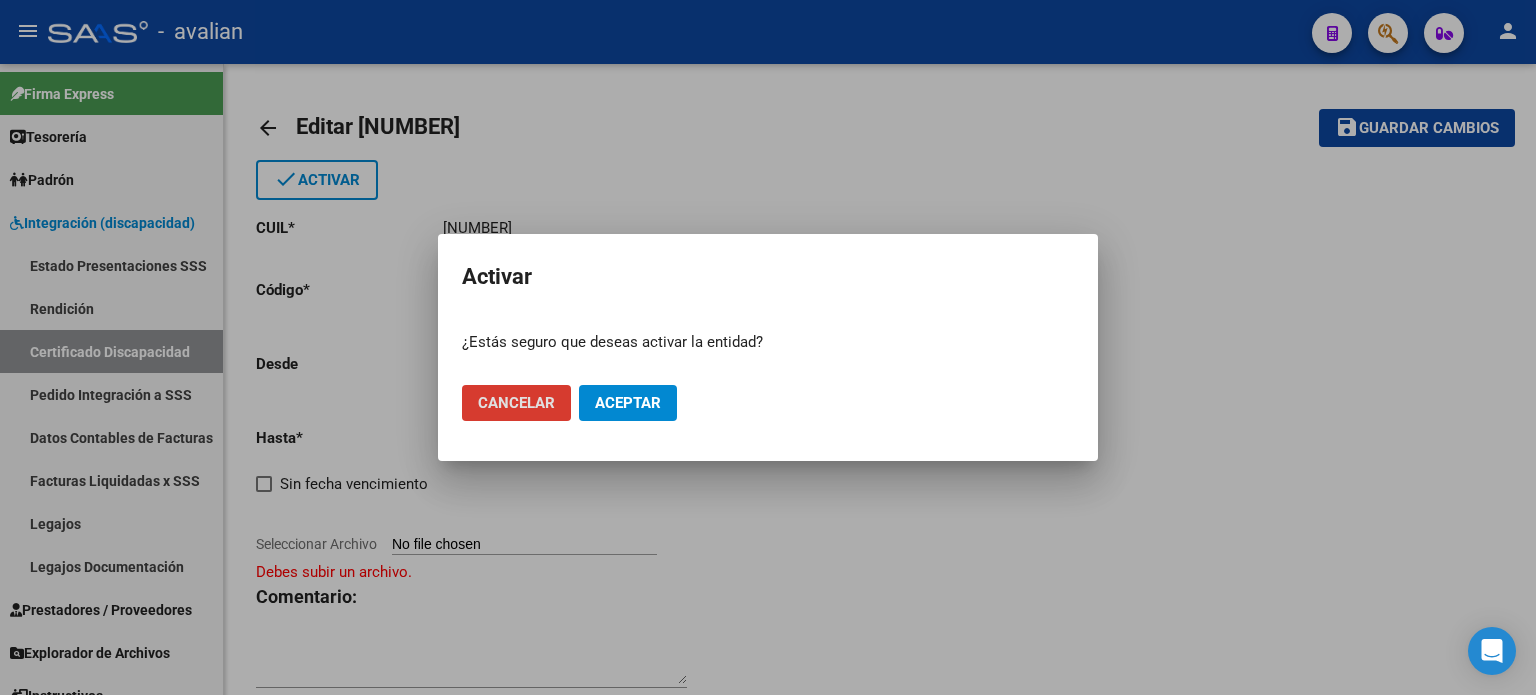 click on "Aceptar" 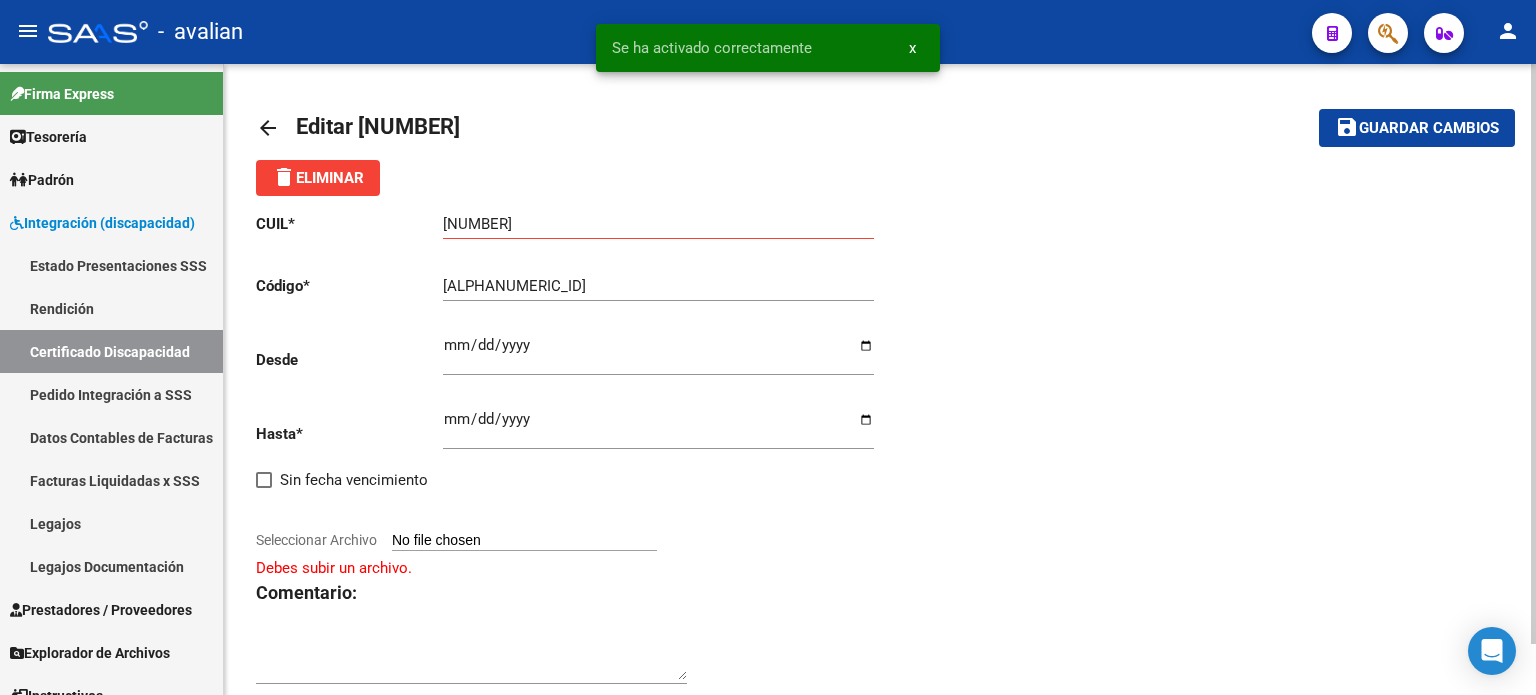 click on "Seleccionar Archivo" at bounding box center [524, 541] 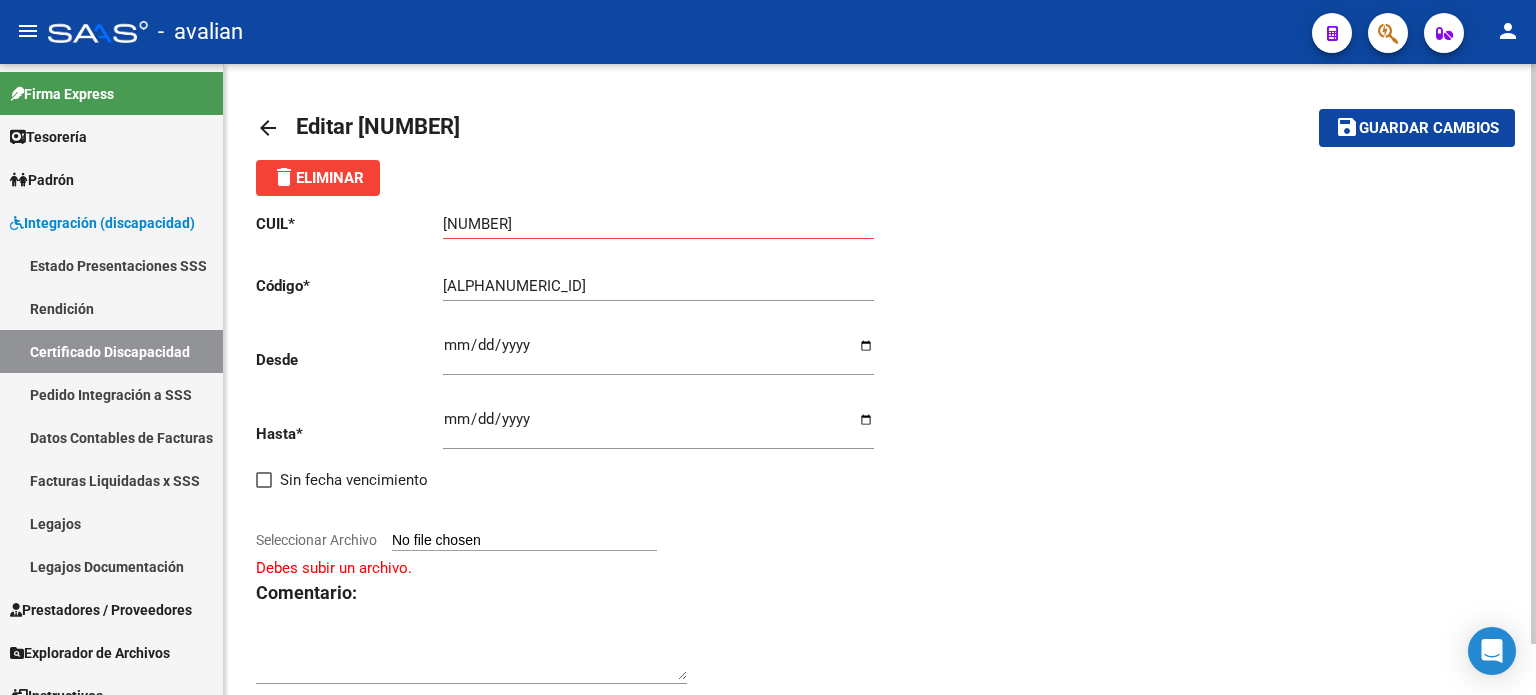 type on "C:\fakepath\CUD.jpg" 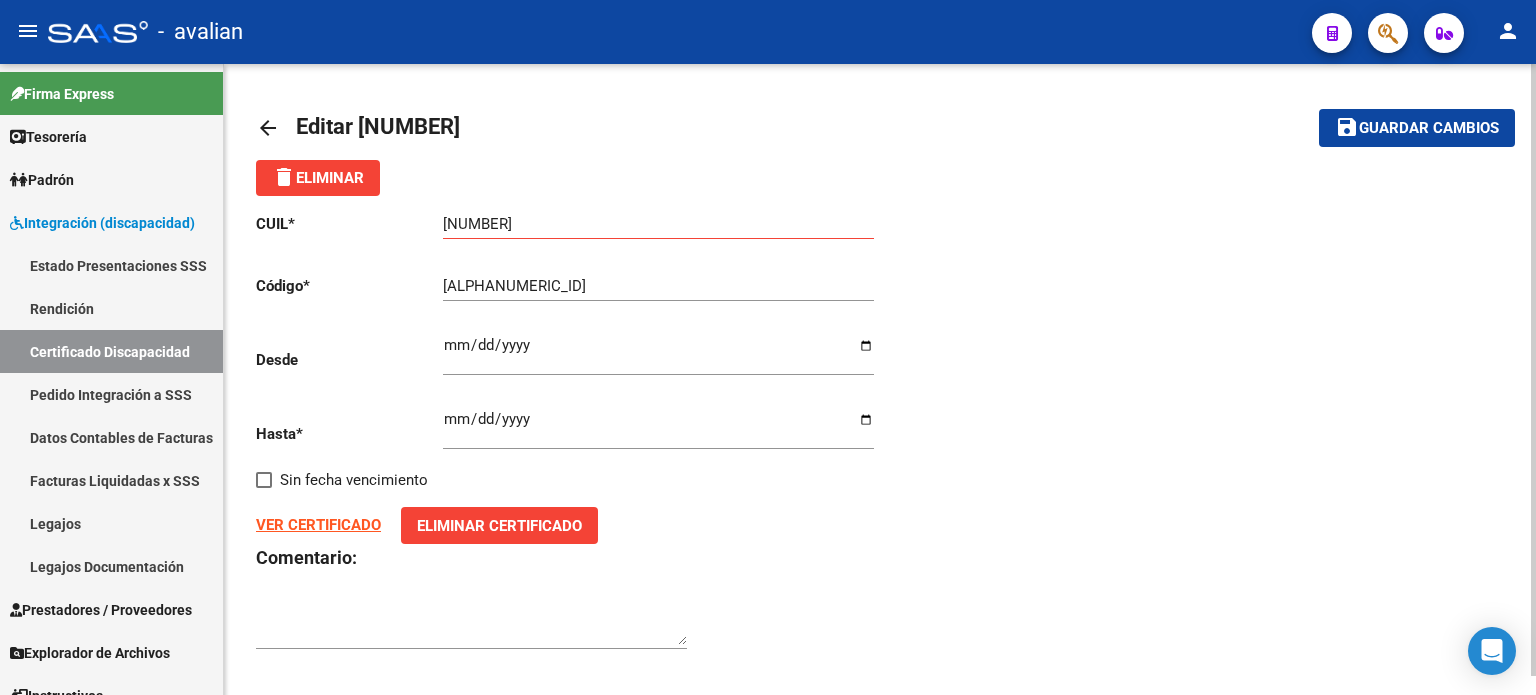 click on "Guardar cambios" 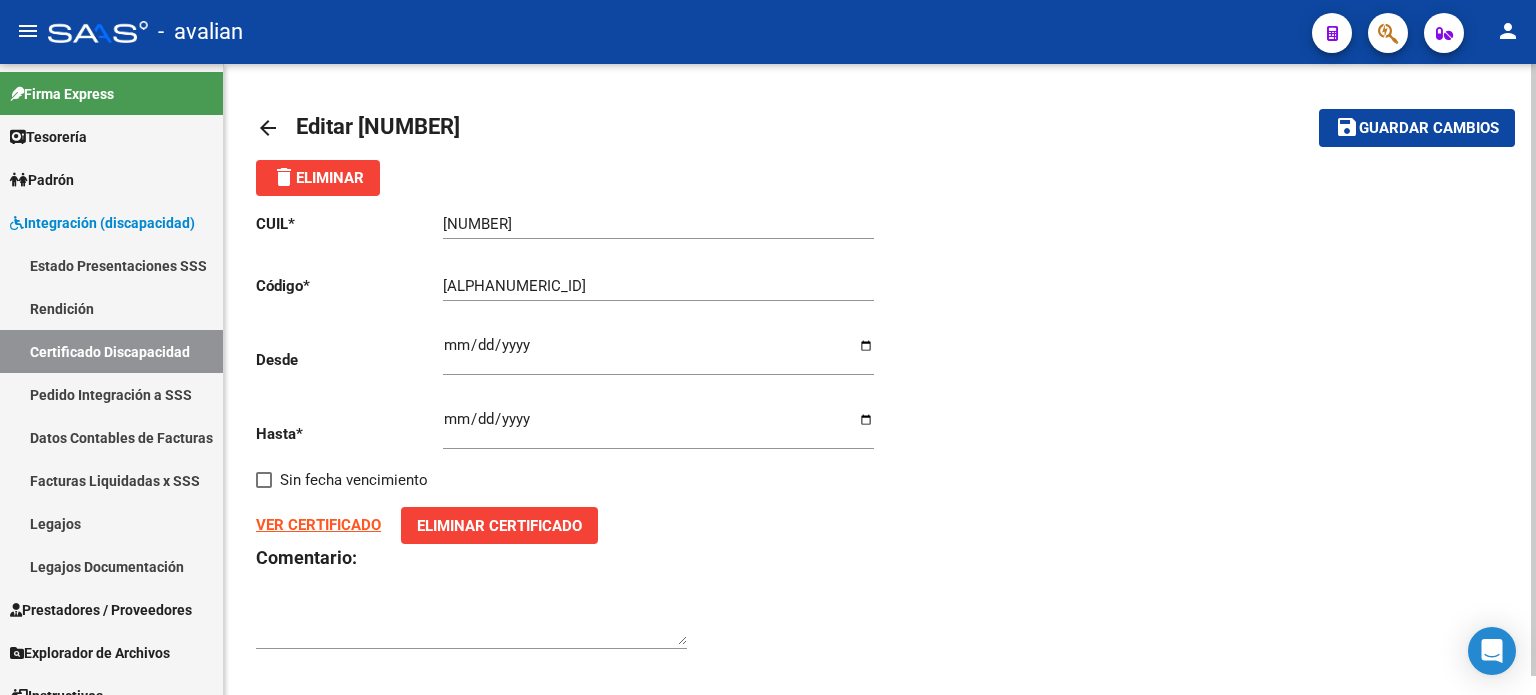 click on "arrow_back" 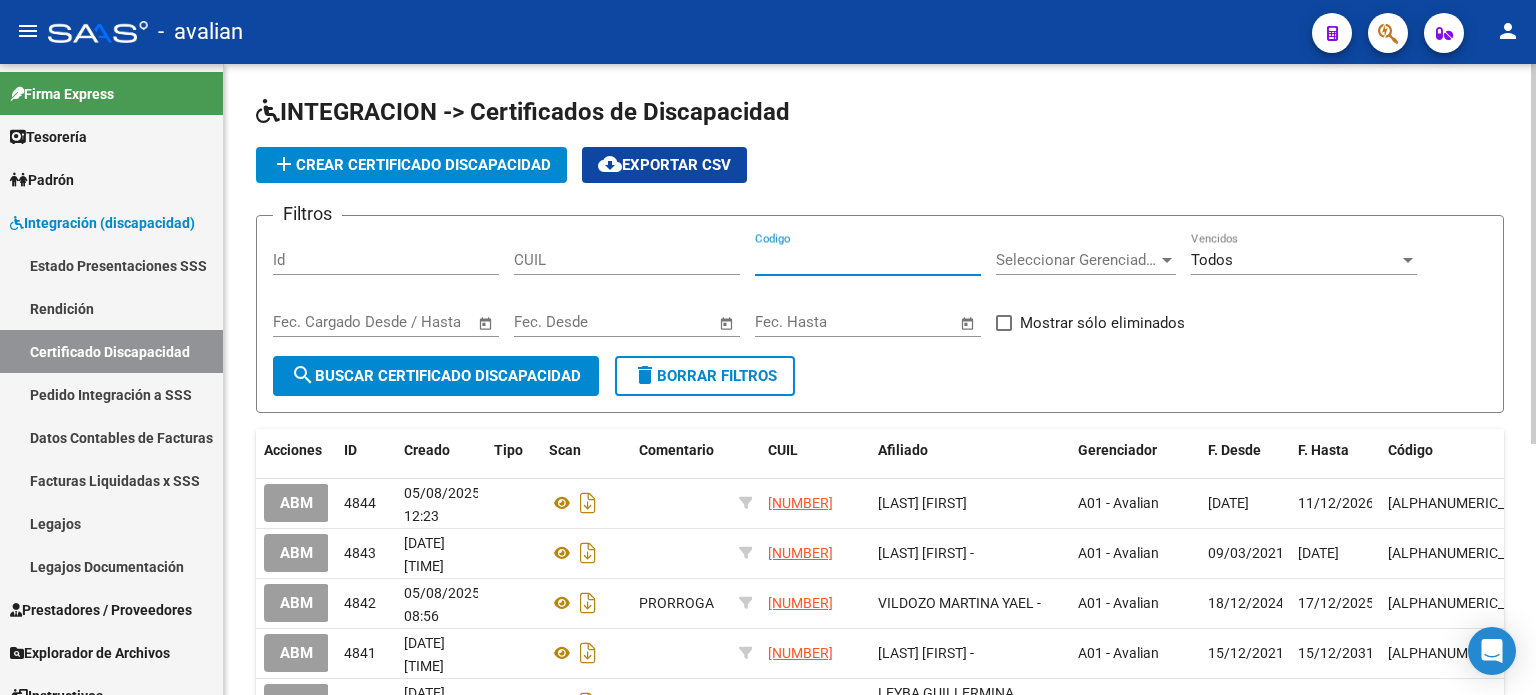 click on "Codigo" at bounding box center [868, 260] 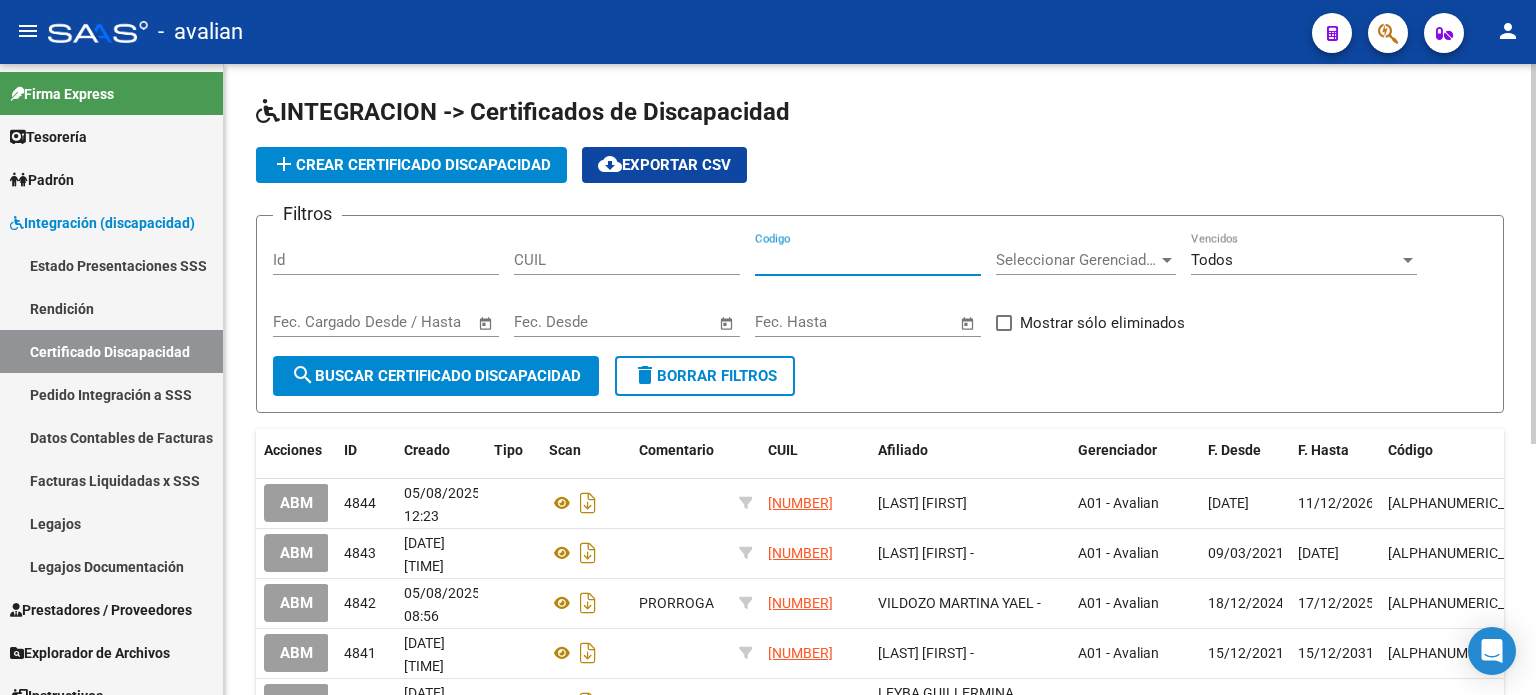 paste on "[ALPHANUMERIC_ID]" 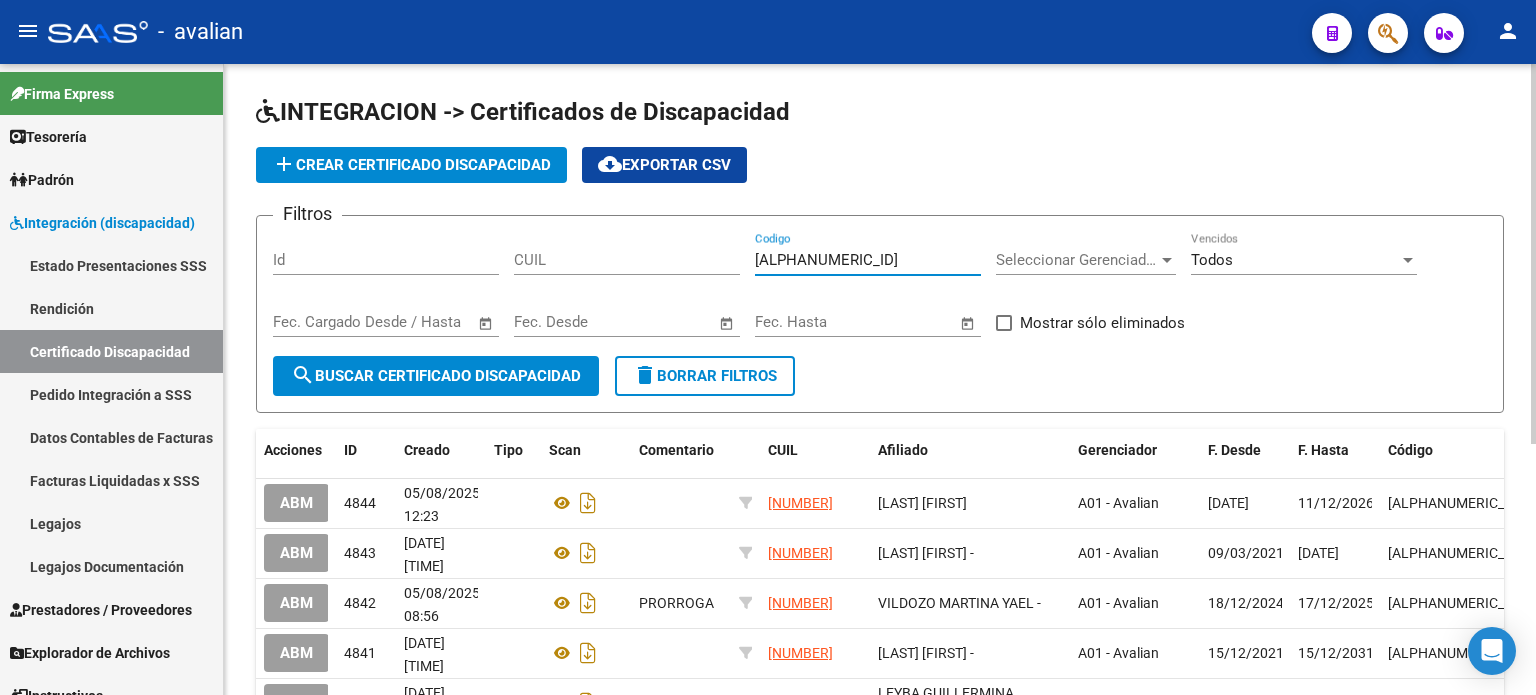 scroll, scrollTop: 0, scrollLeft: 98, axis: horizontal 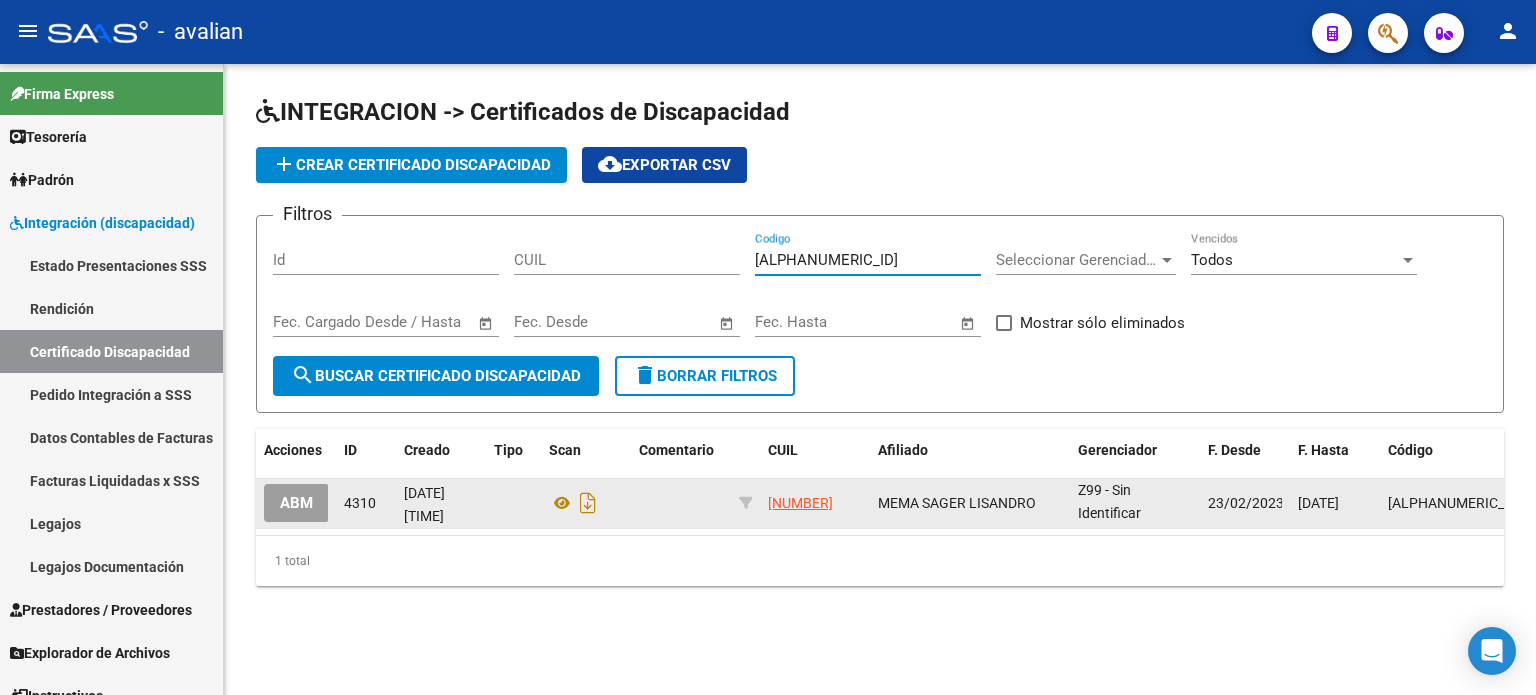 type on "[ALPHANUMERIC_ID]" 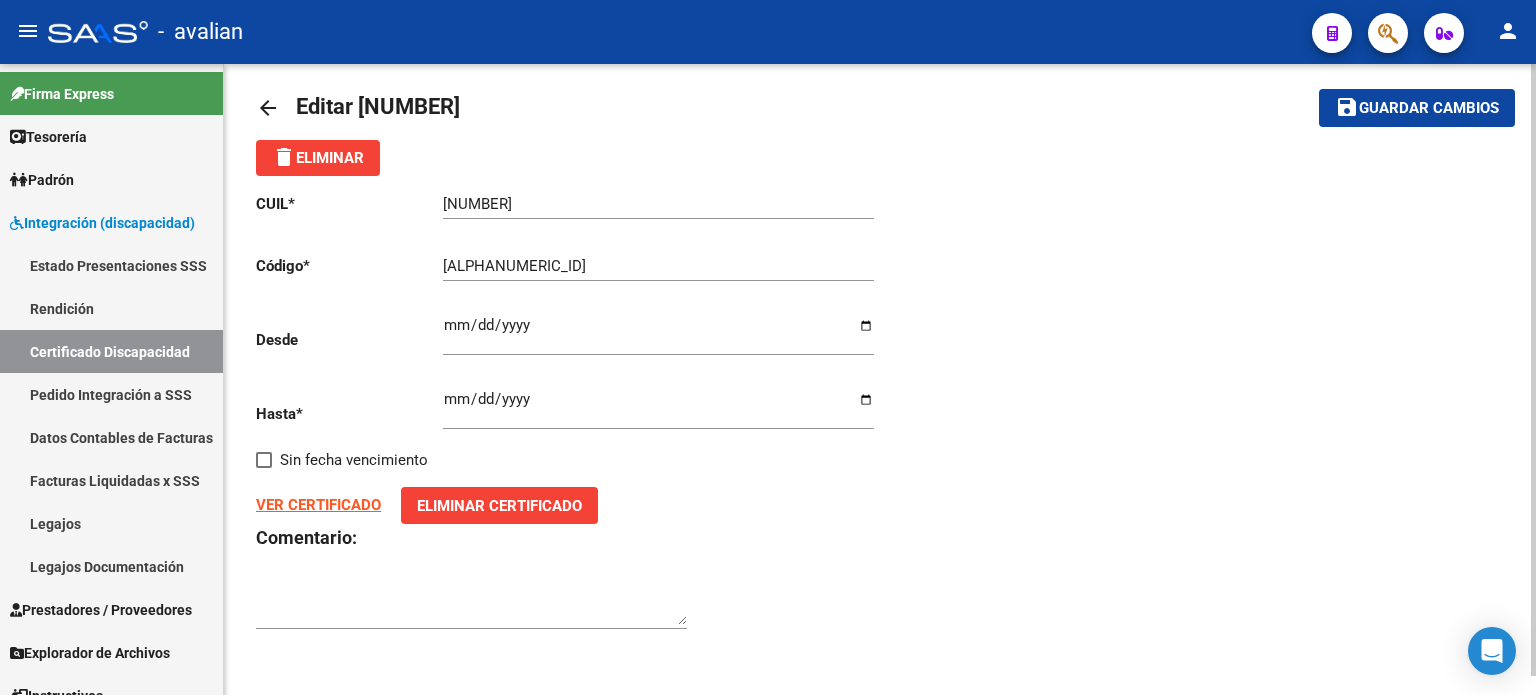 scroll, scrollTop: 0, scrollLeft: 0, axis: both 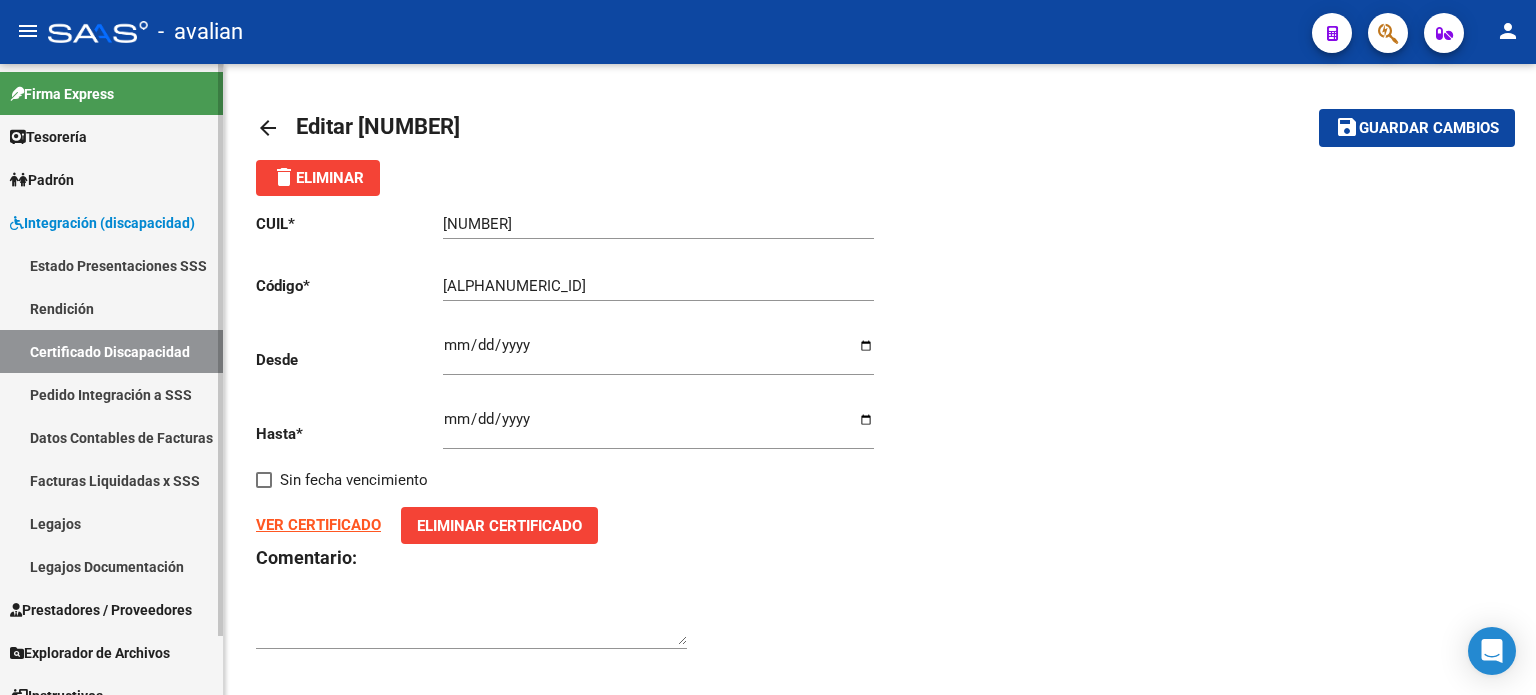 click on "Integración (discapacidad)" at bounding box center (102, 223) 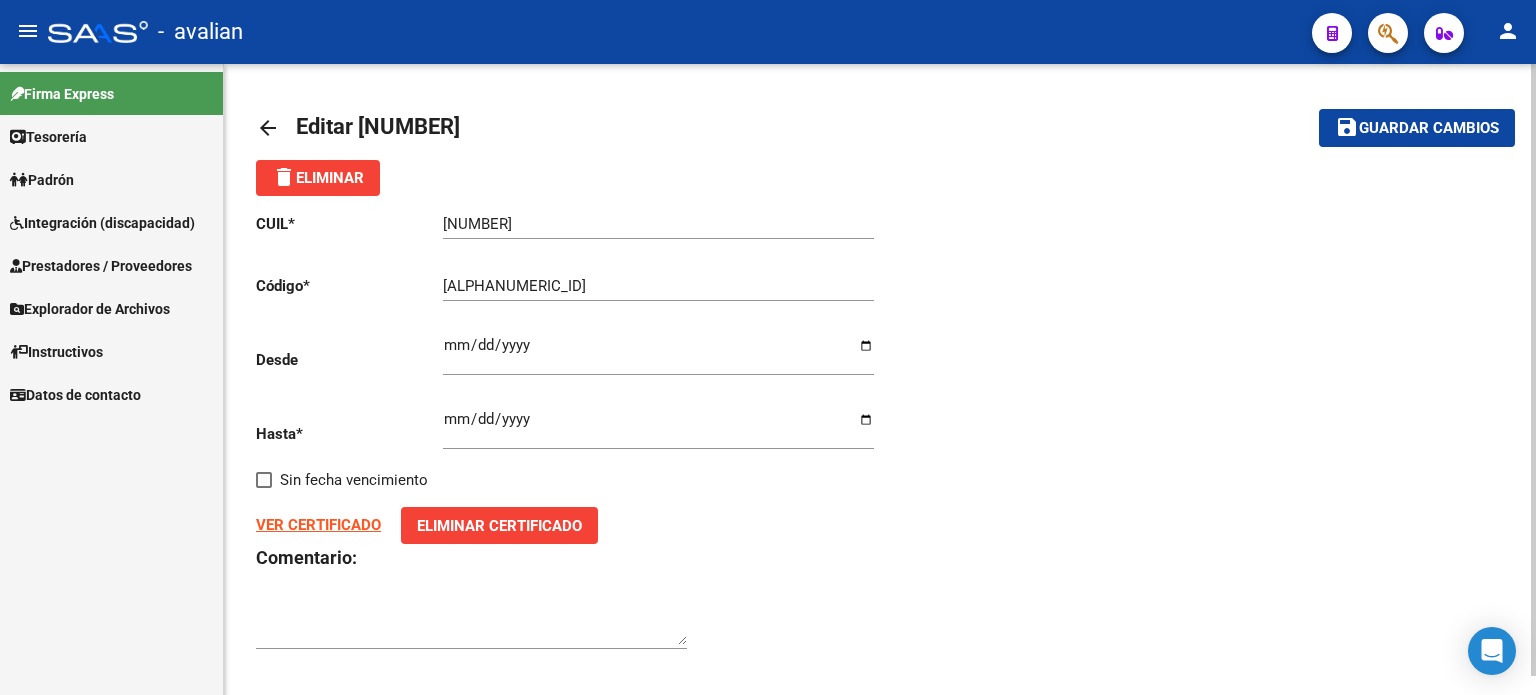 click on "arrow_back" 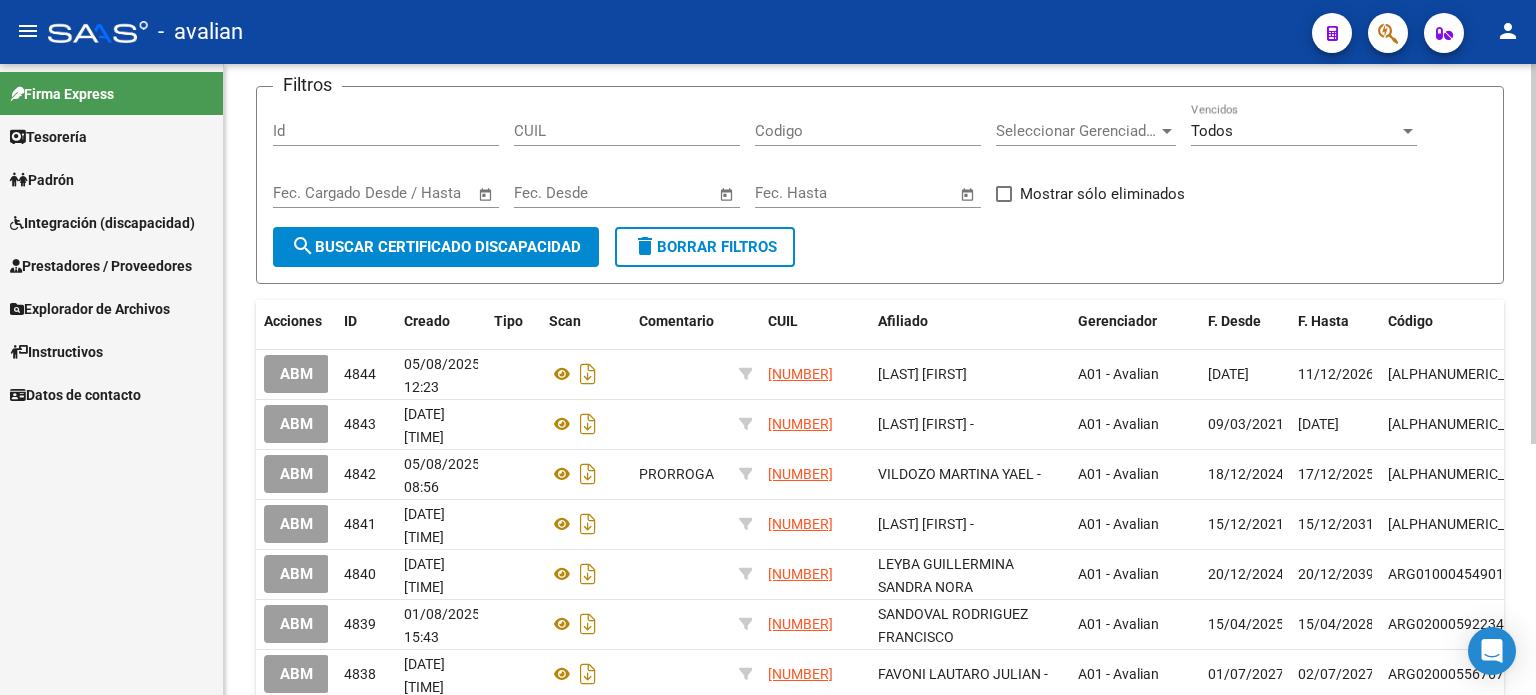 scroll, scrollTop: 0, scrollLeft: 0, axis: both 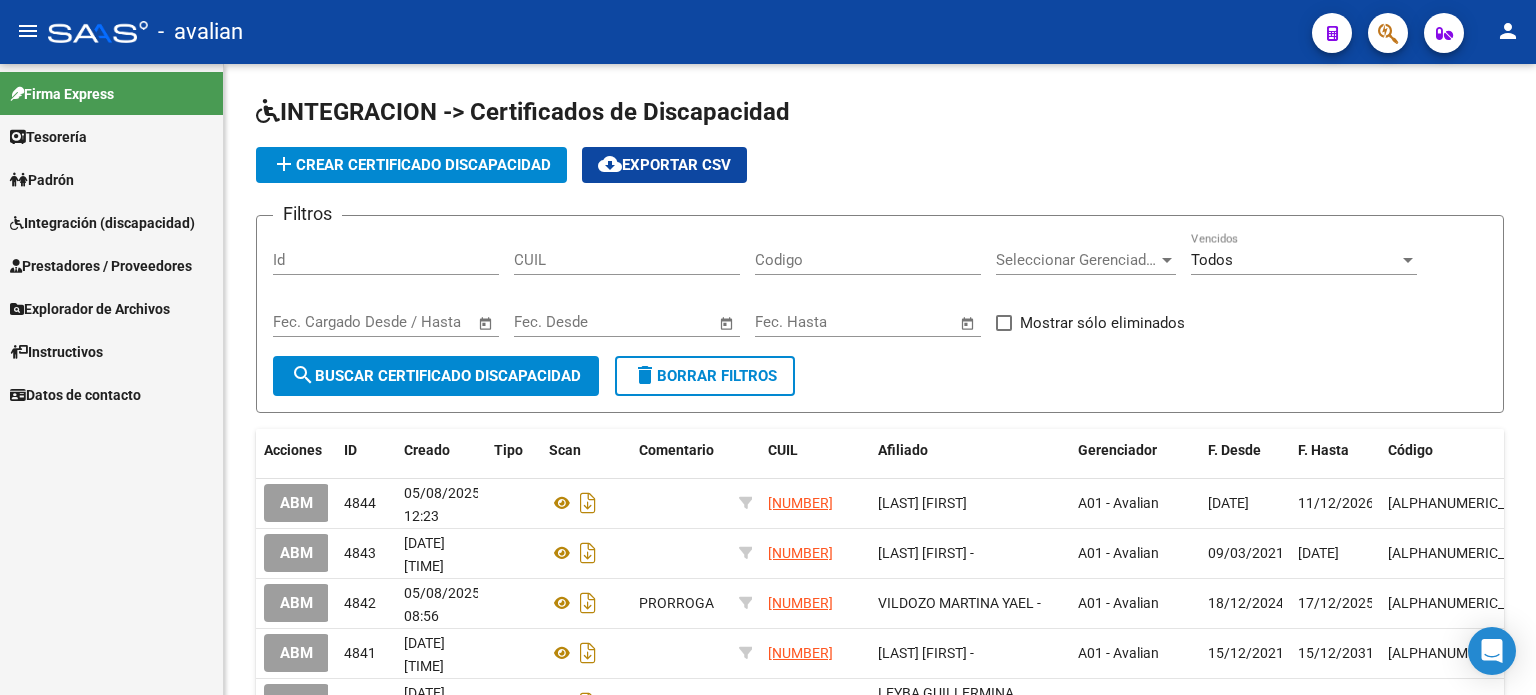 click on "Integración (discapacidad)" at bounding box center (102, 223) 